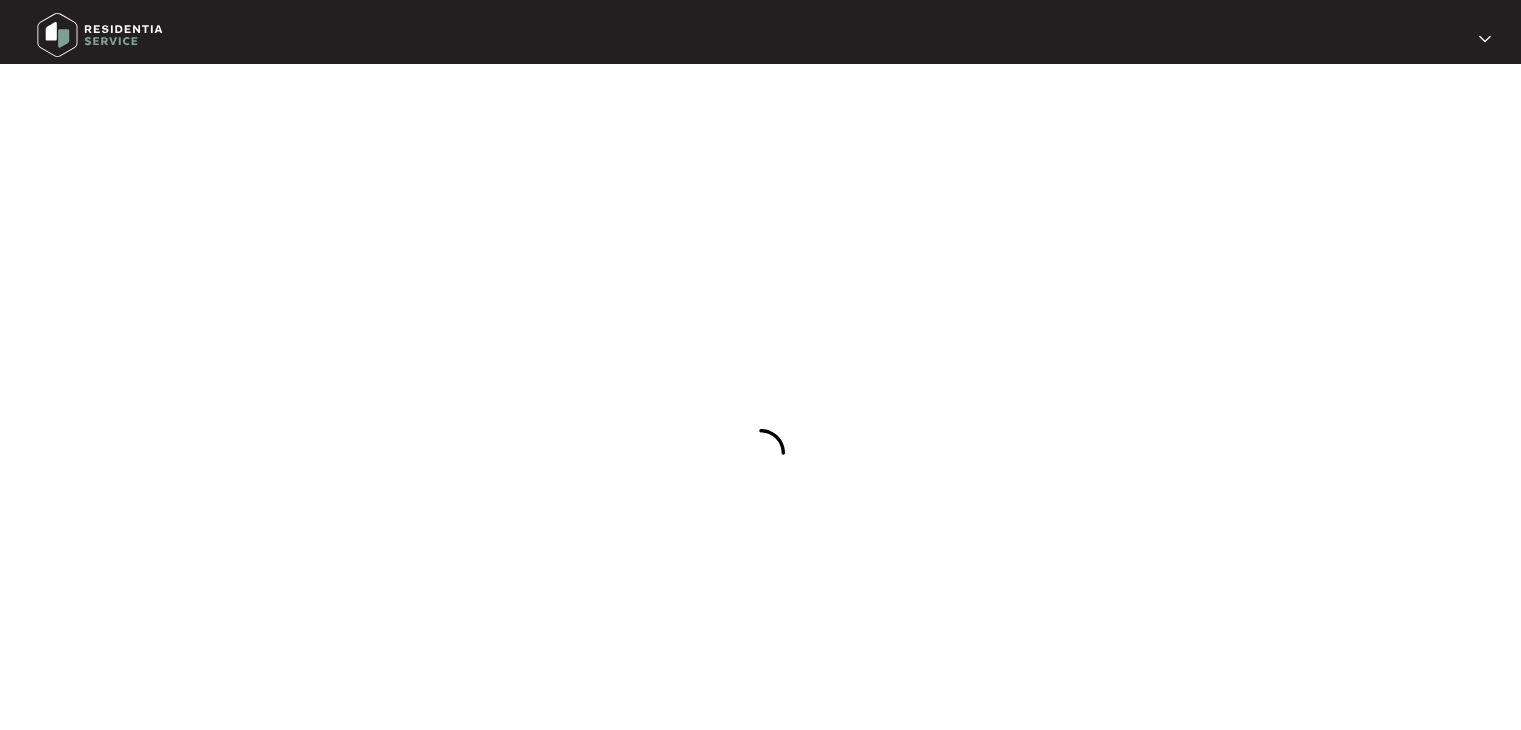 scroll, scrollTop: 0, scrollLeft: 0, axis: both 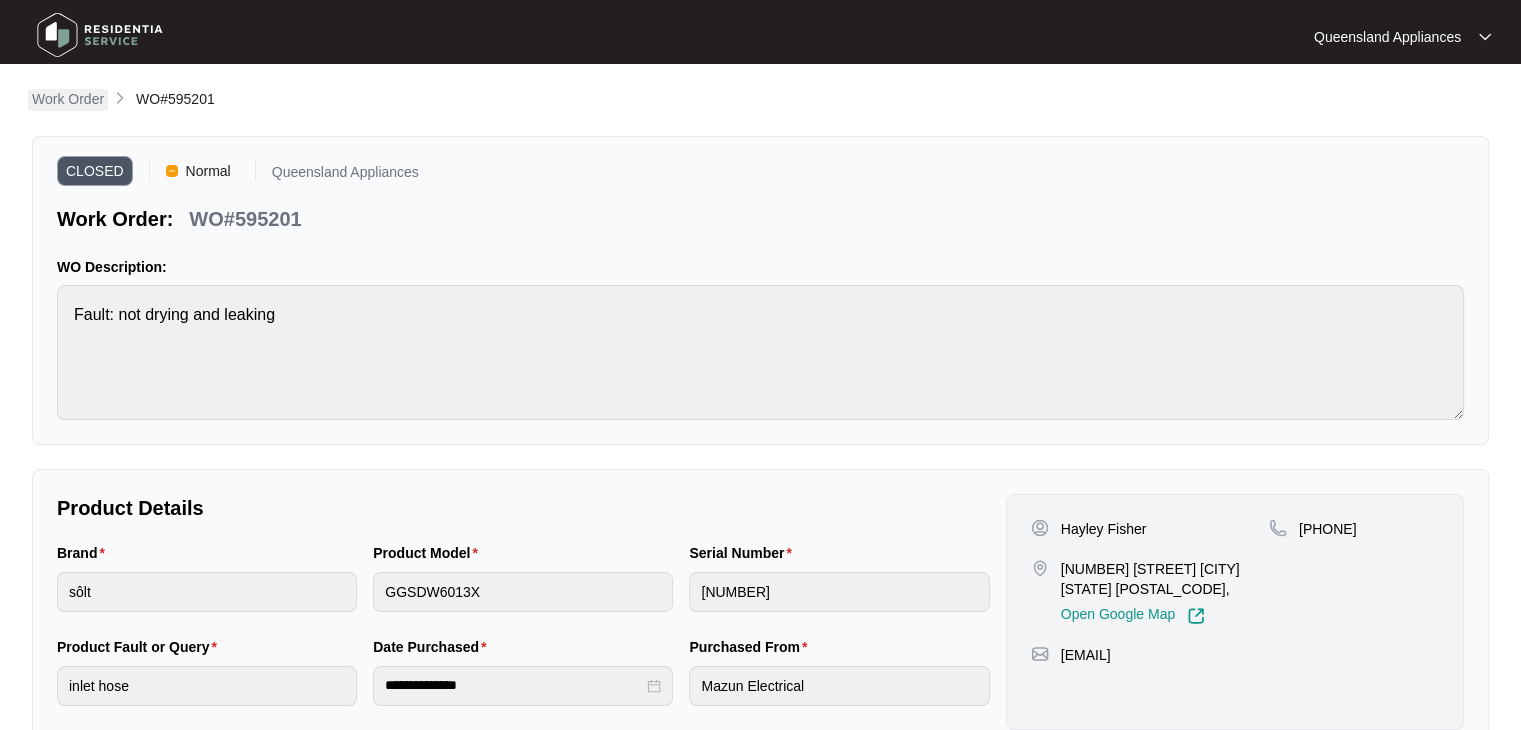 click on "Work Order" at bounding box center [68, 99] 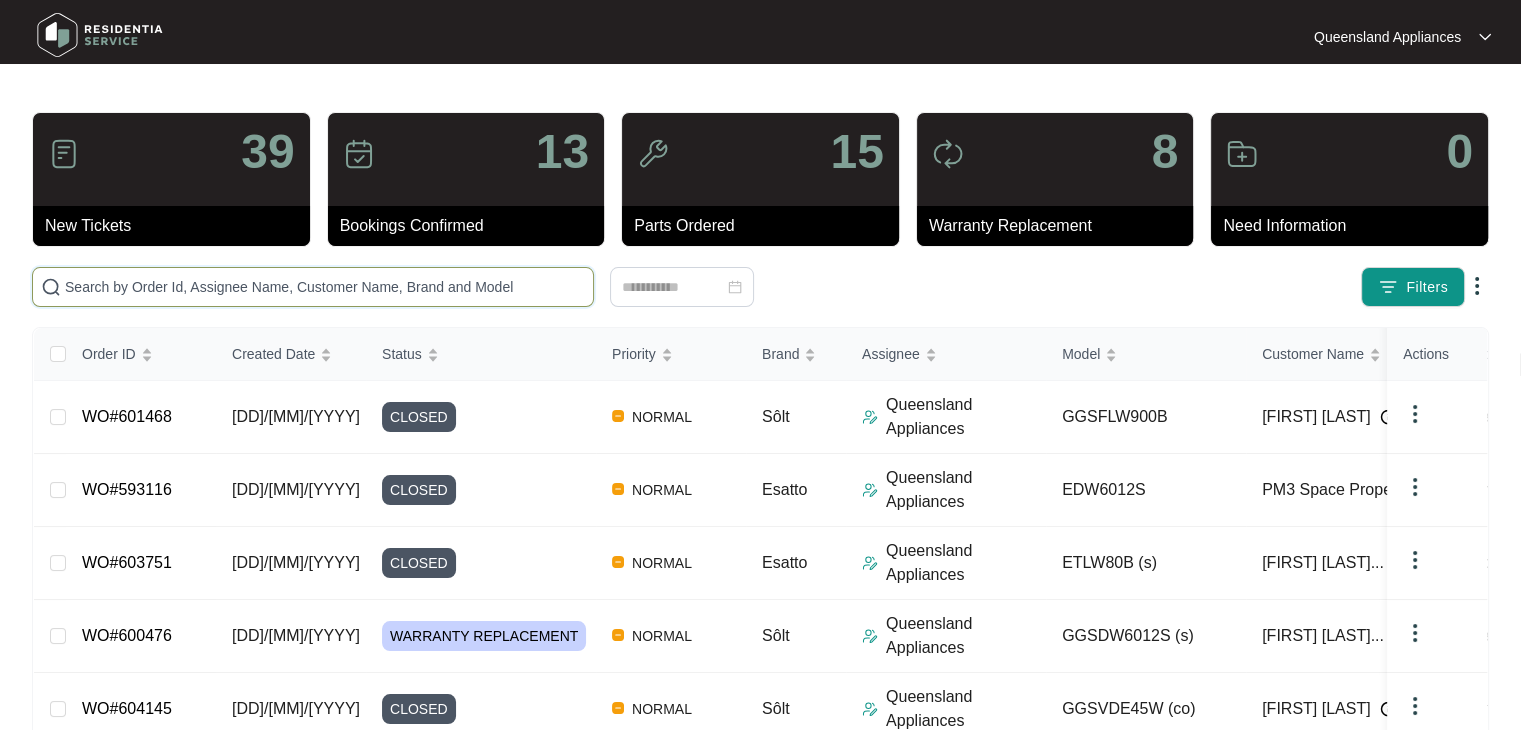 click at bounding box center (325, 287) 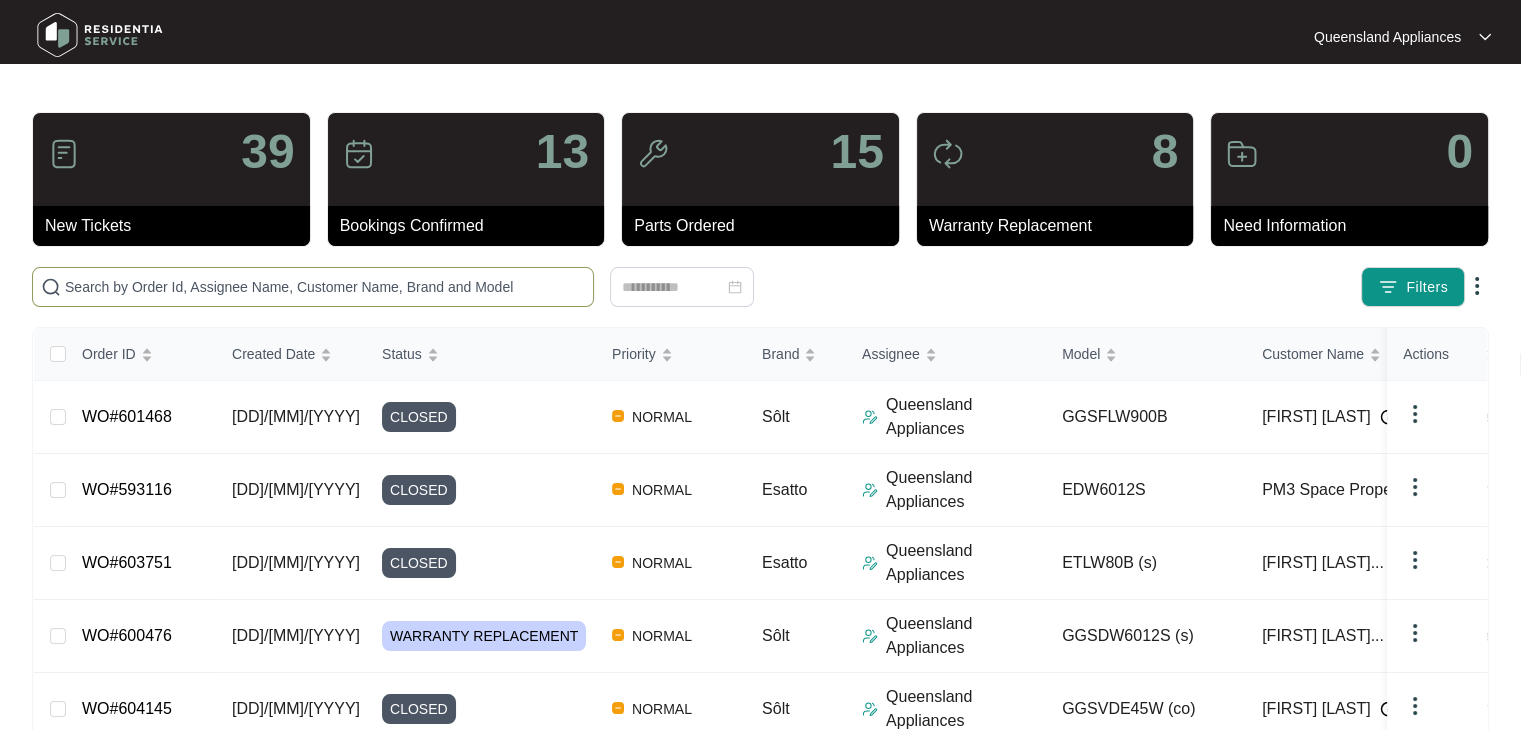paste on "607743" 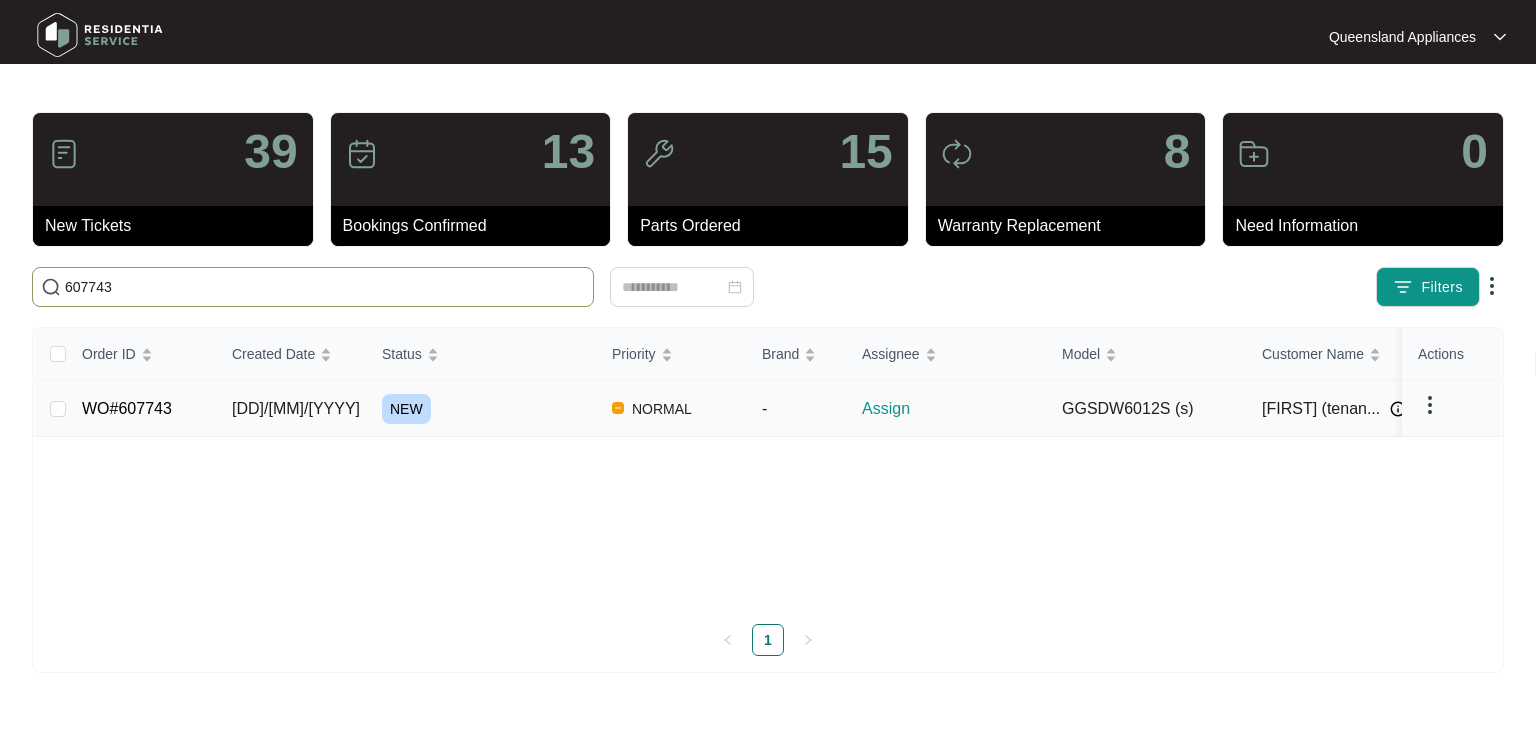 type on "607743" 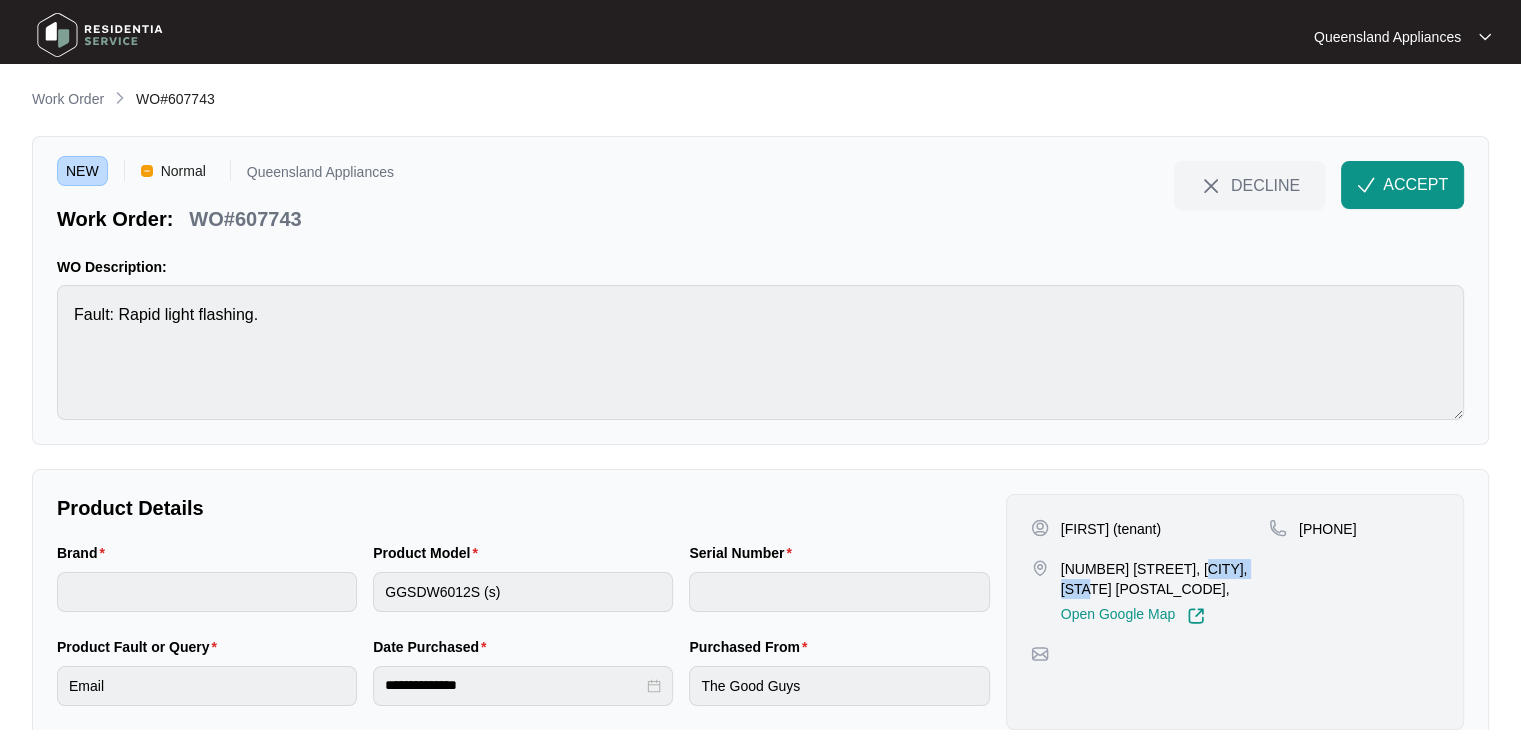 drag, startPoint x: 1187, startPoint y: 564, endPoint x: 1256, endPoint y: 560, distance: 69.115845 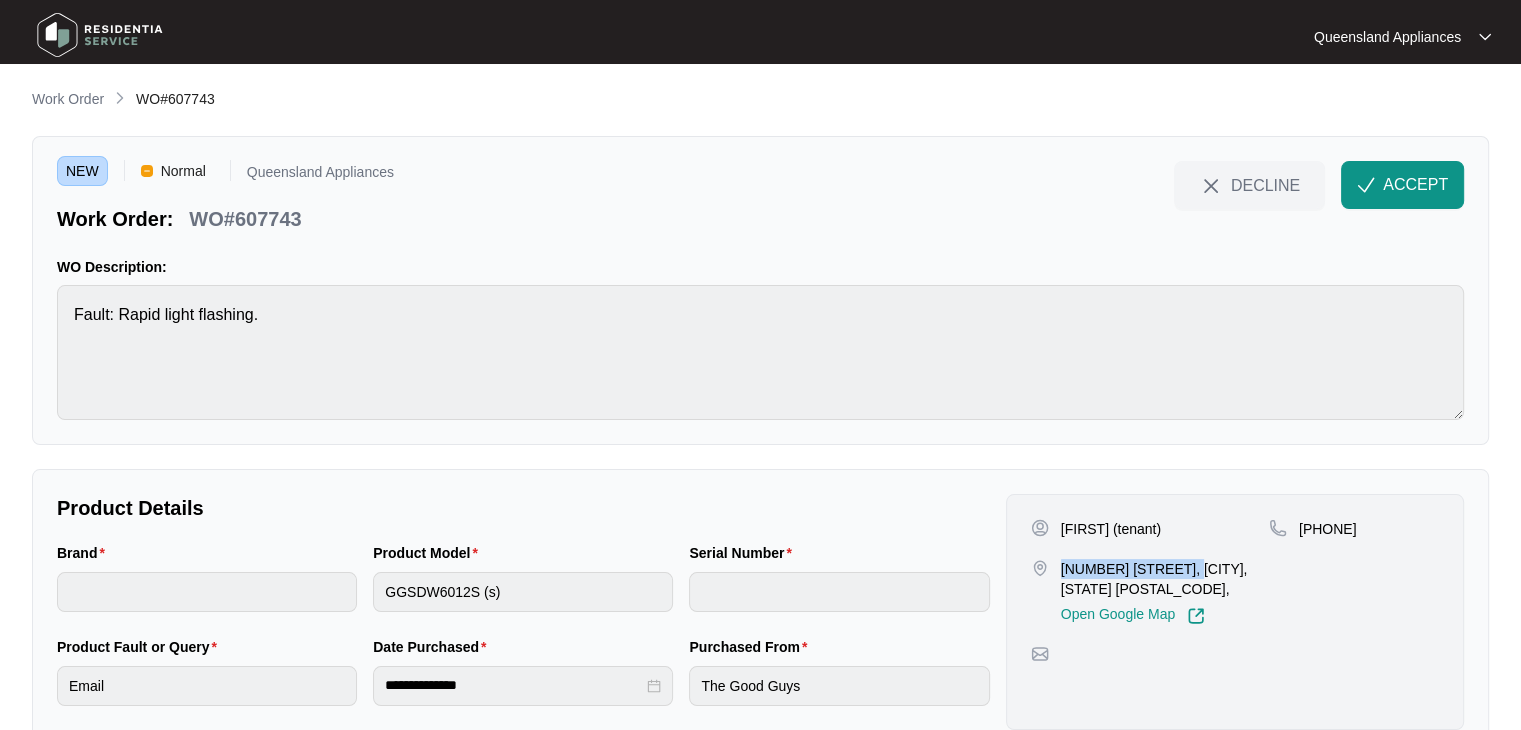 drag, startPoint x: 1054, startPoint y: 566, endPoint x: 1179, endPoint y: 550, distance: 126.01984 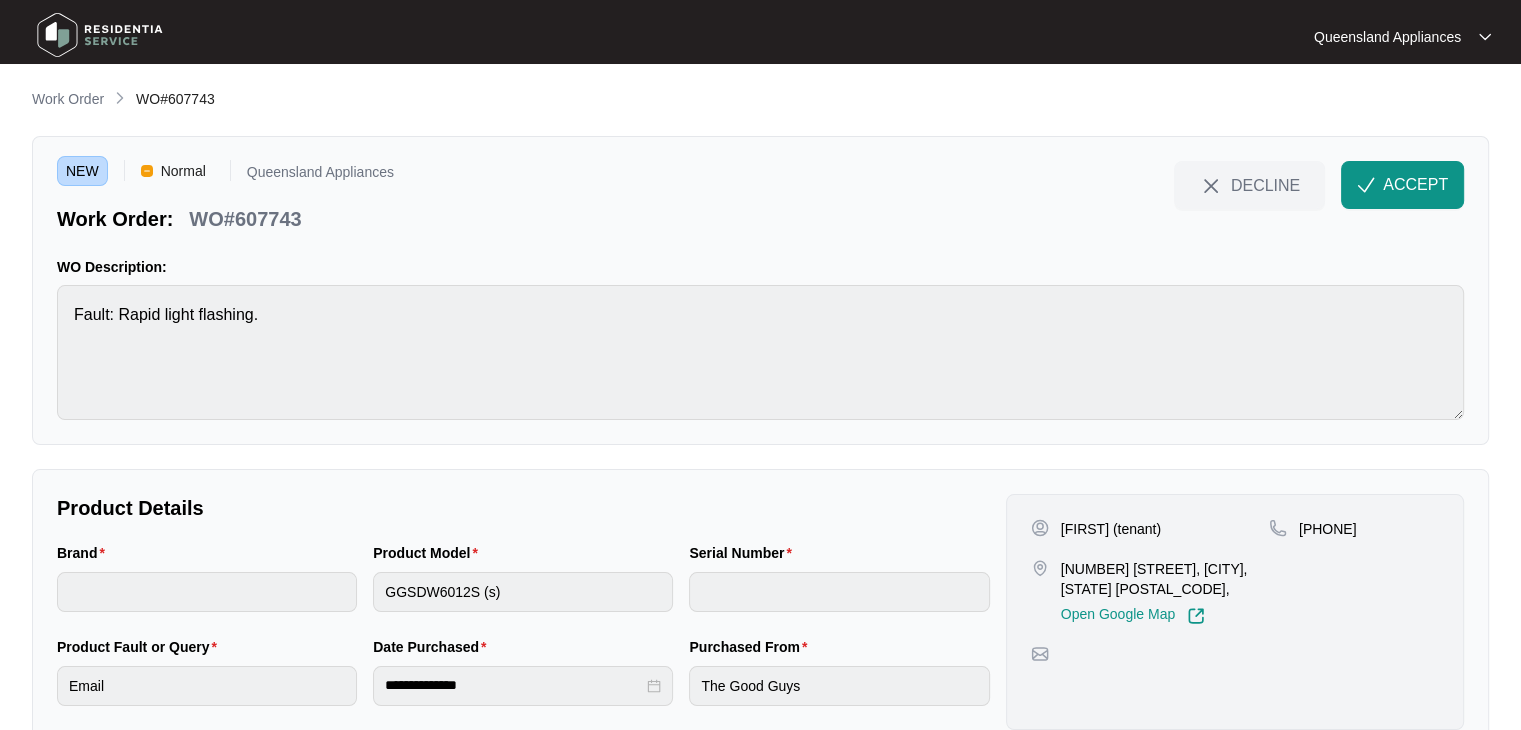 click on "WO#607743" at bounding box center (245, 219) 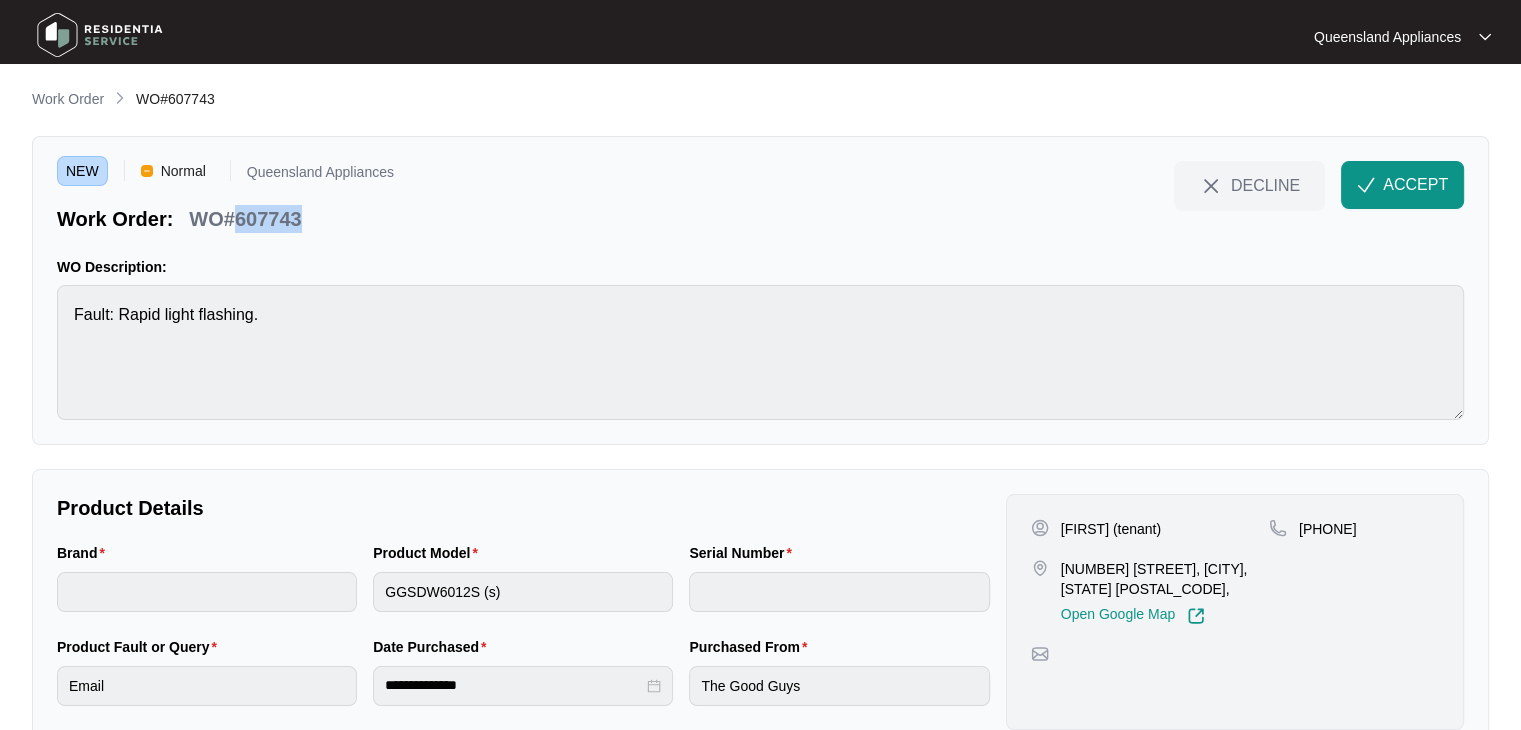 click on "WO#607743" at bounding box center [245, 219] 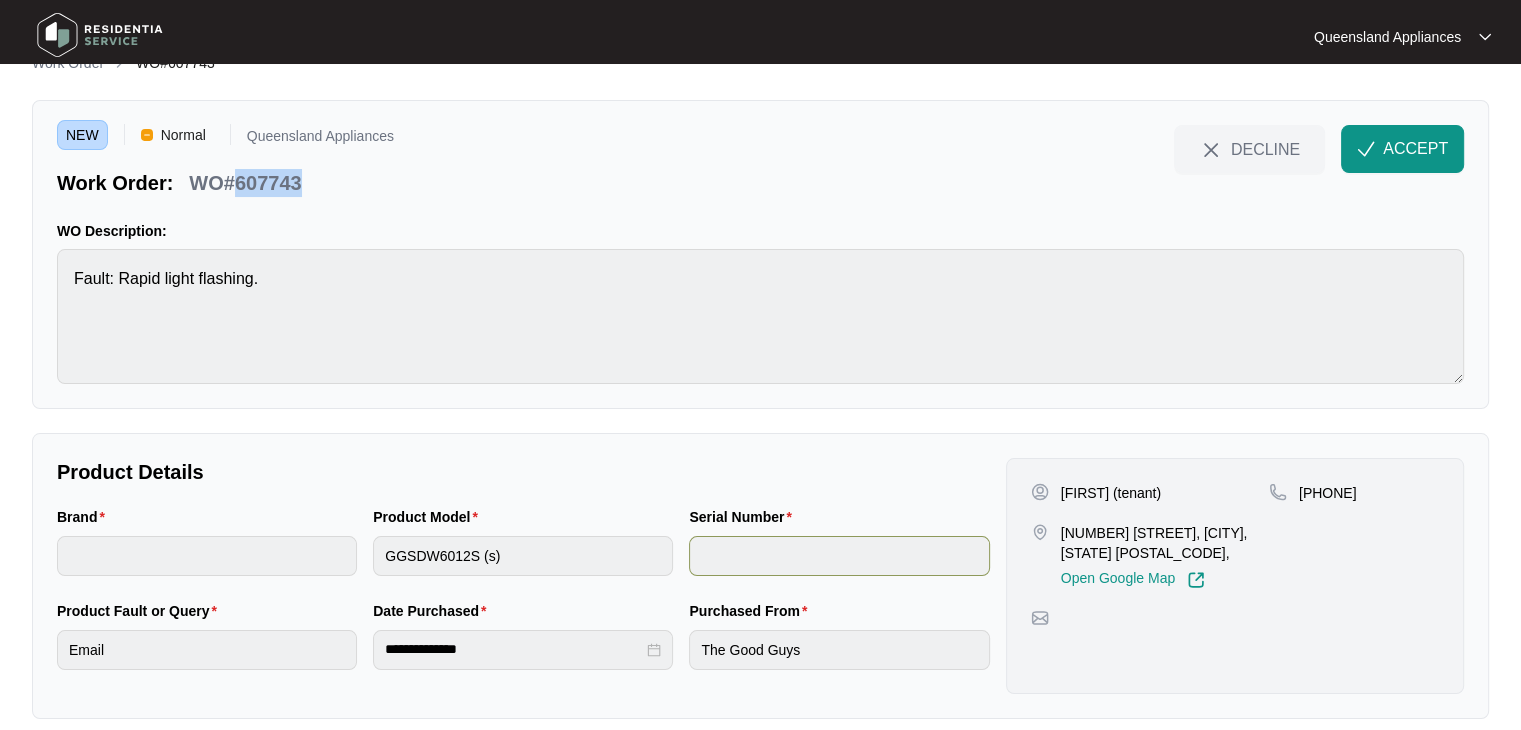 scroll, scrollTop: 56, scrollLeft: 0, axis: vertical 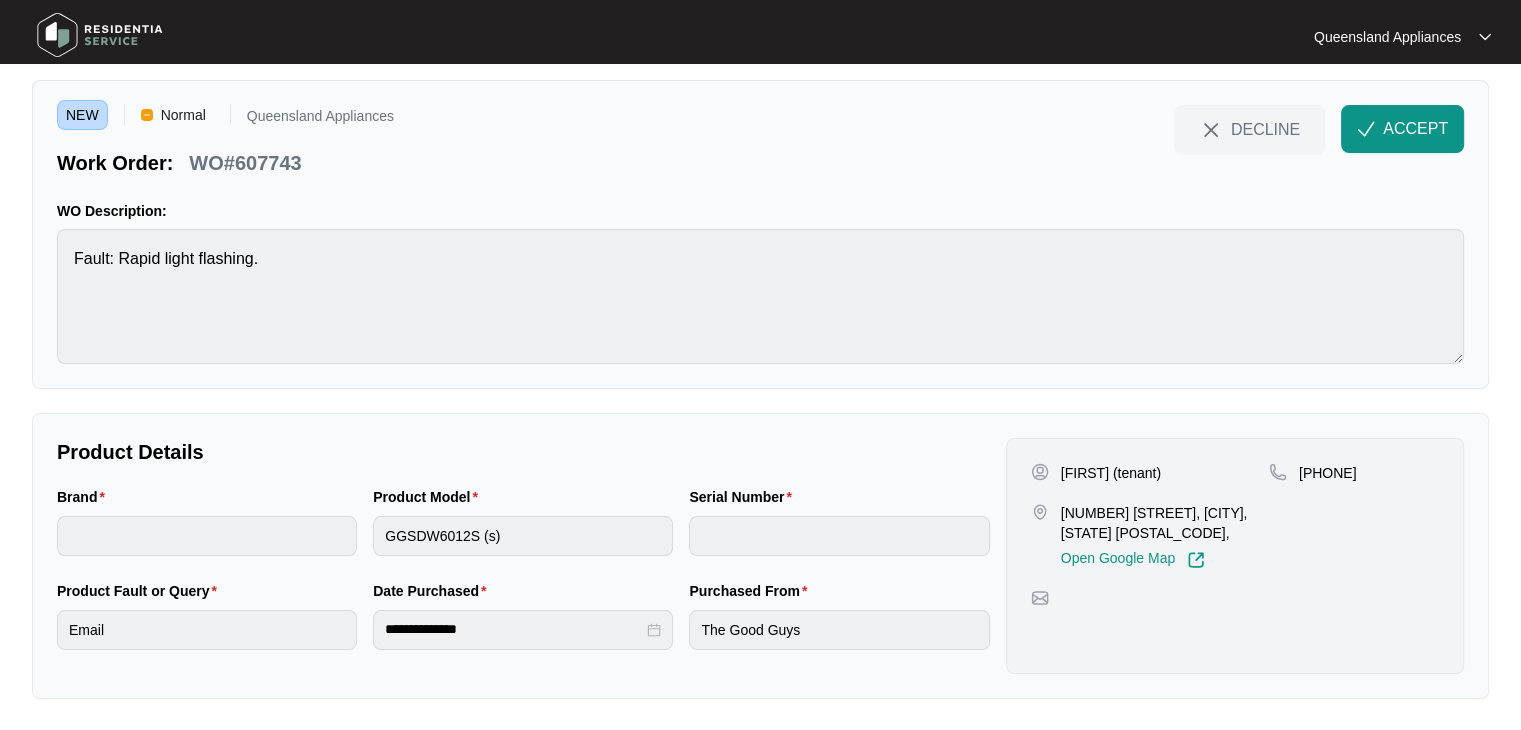 click on "[PHONE]" at bounding box center [1328, 473] 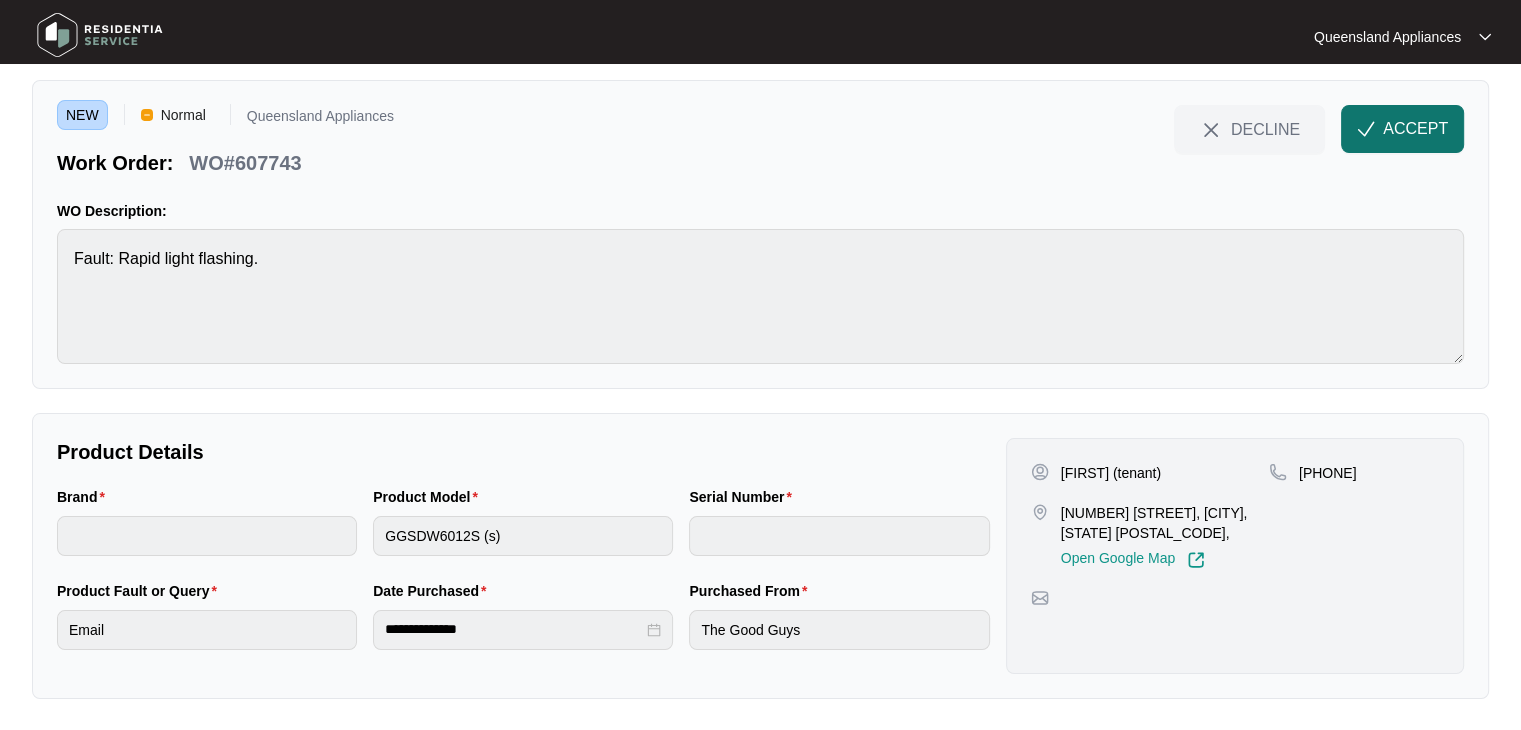 click on "ACCEPT" at bounding box center [1402, 129] 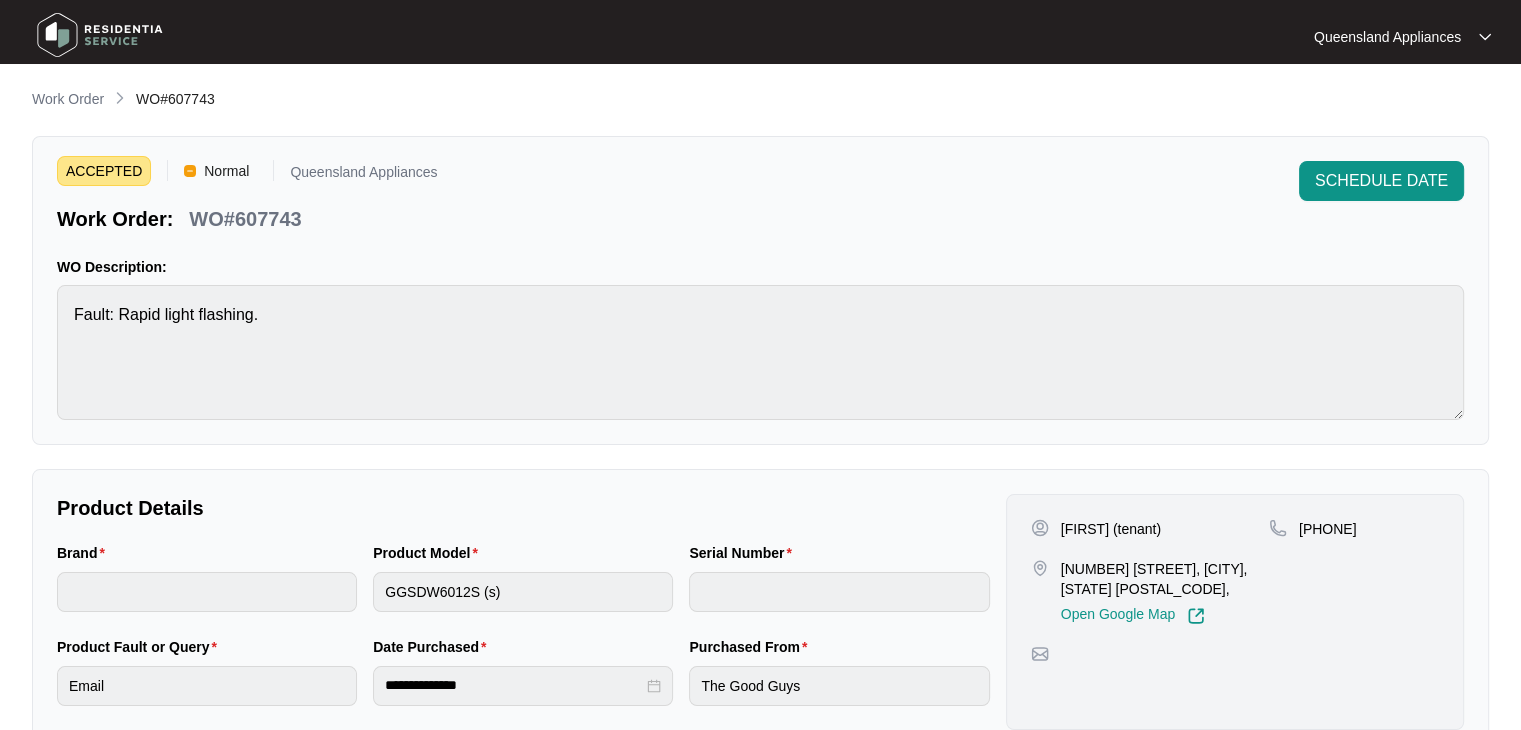 scroll, scrollTop: 0, scrollLeft: 0, axis: both 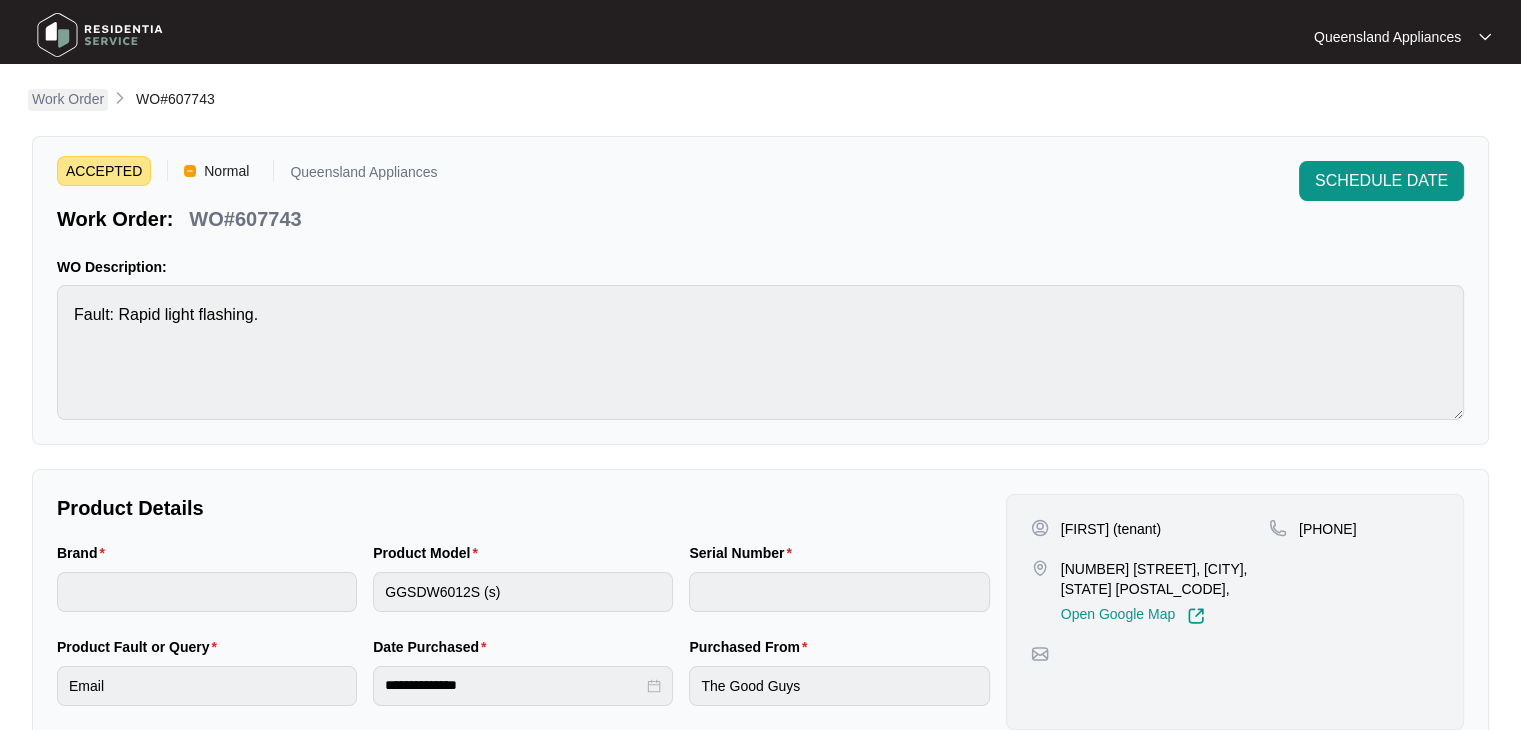 click on "Work Order" at bounding box center (68, 99) 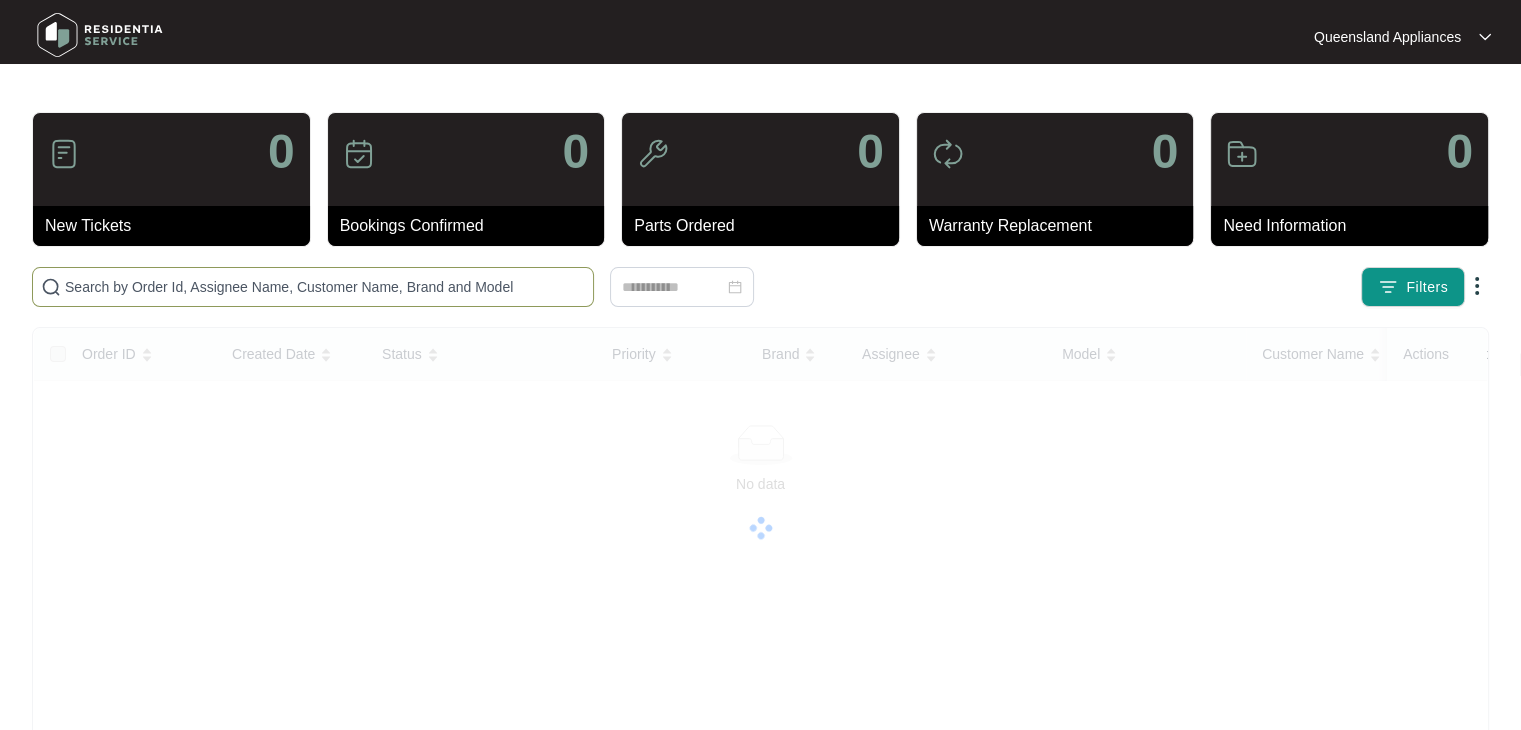 click at bounding box center (325, 287) 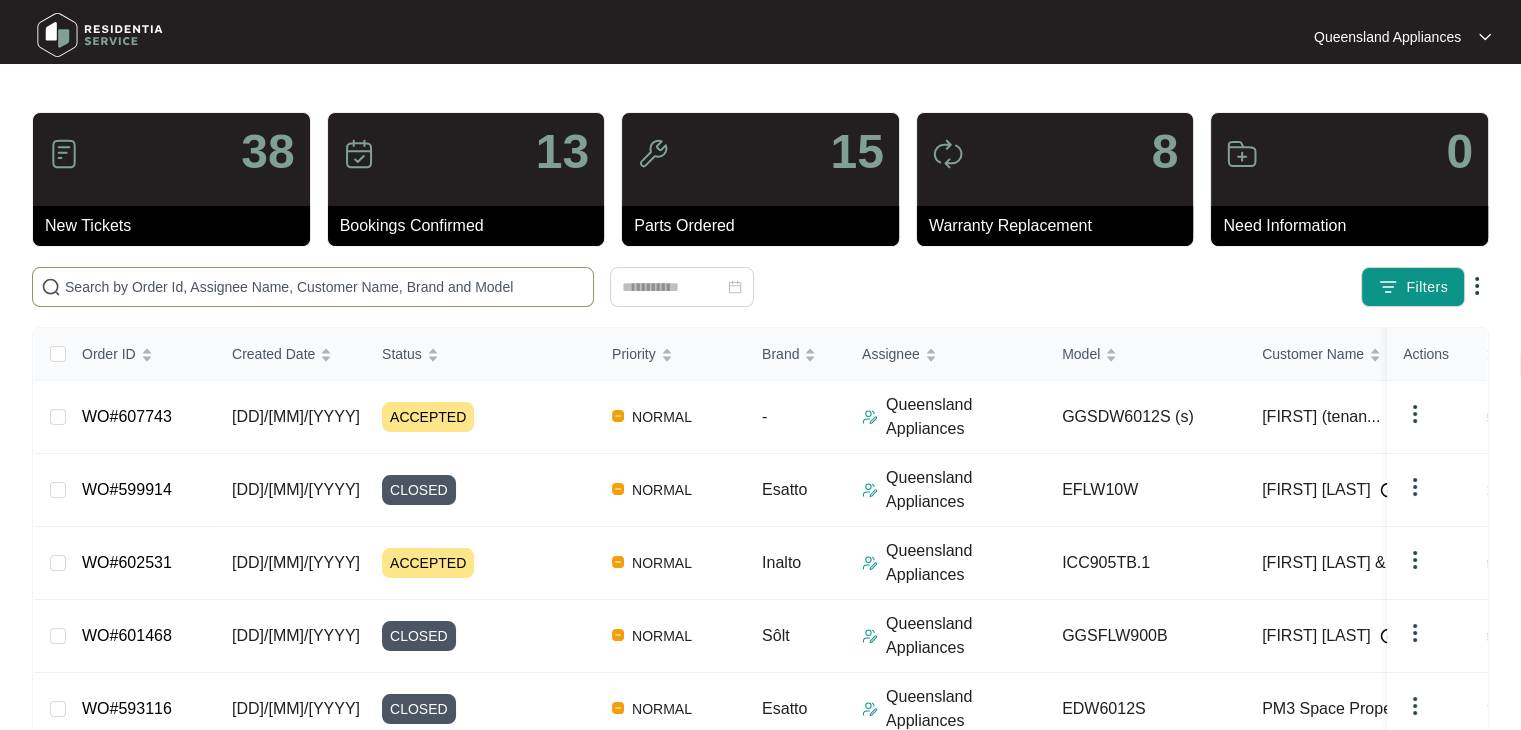 paste on "607768" 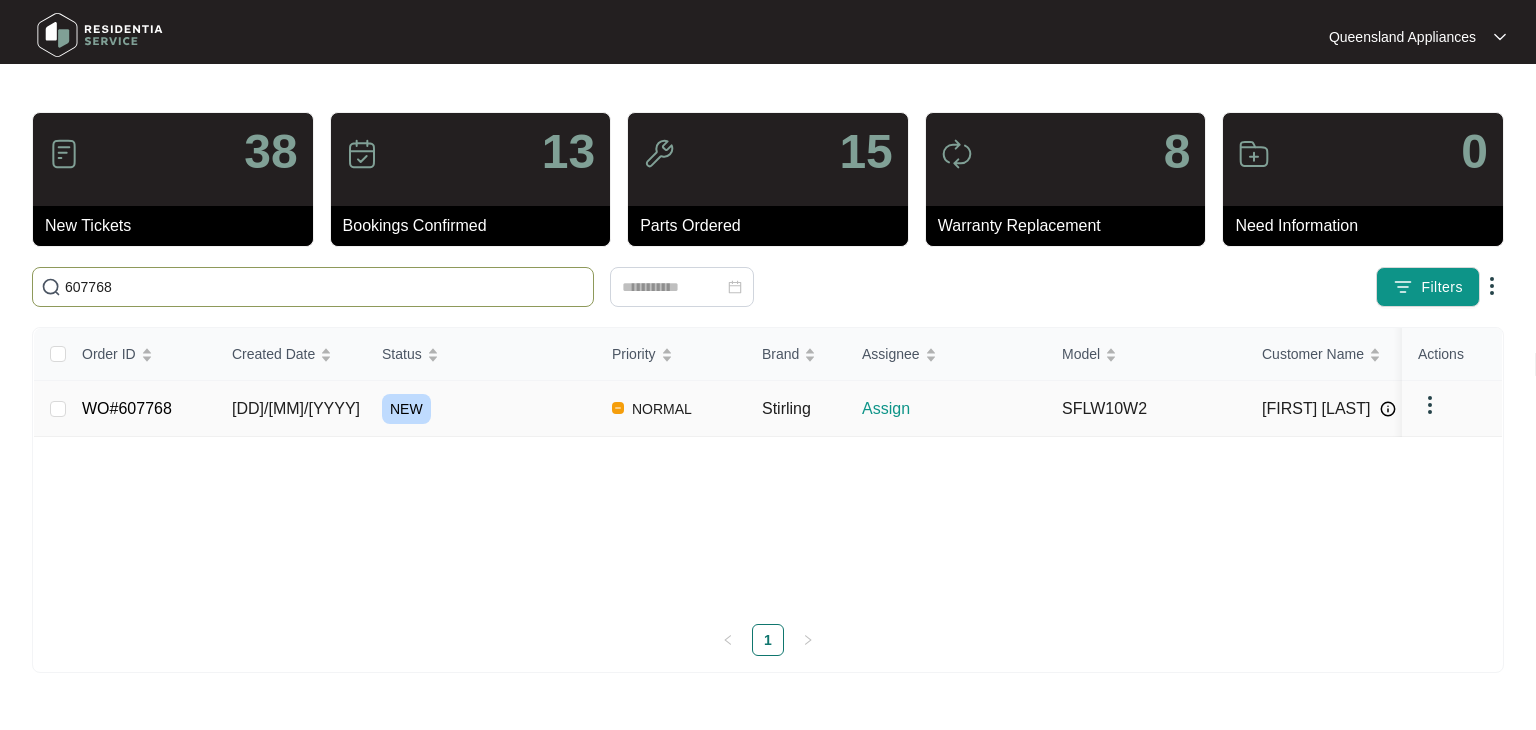 type on "607768" 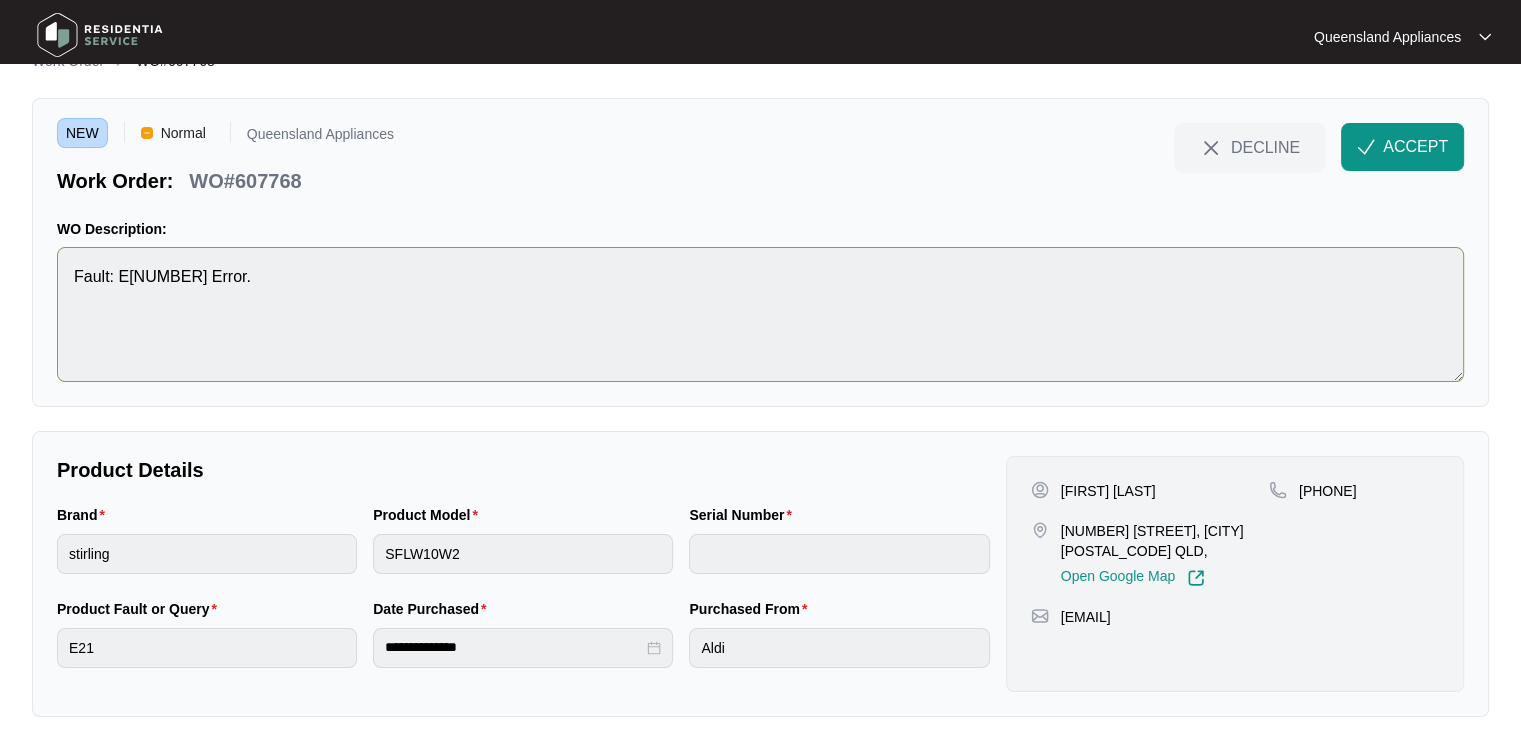 scroll, scrollTop: 56, scrollLeft: 0, axis: vertical 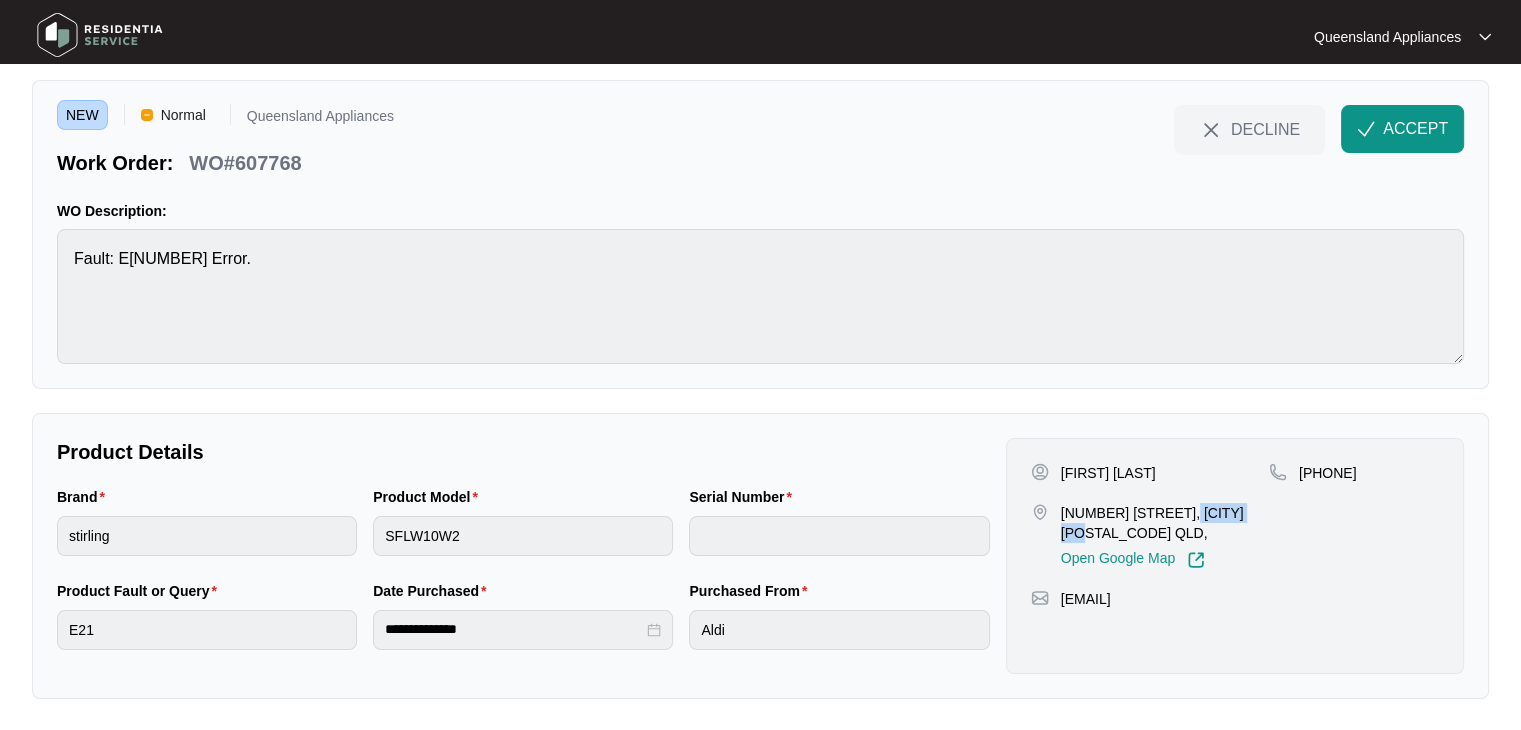 drag, startPoint x: 1179, startPoint y: 505, endPoint x: 1258, endPoint y: 503, distance: 79.025314 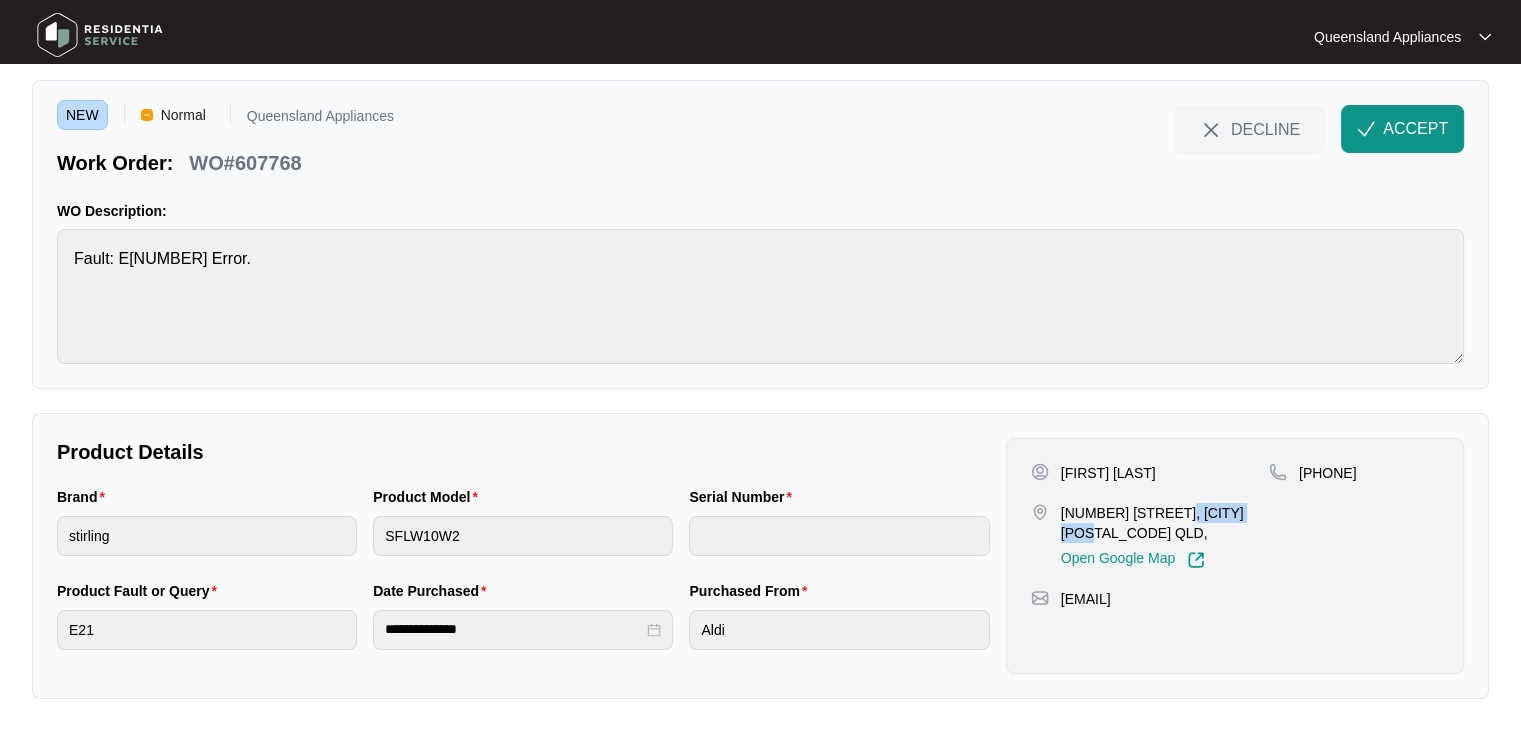 drag, startPoint x: 1172, startPoint y: 502, endPoint x: 1265, endPoint y: 503, distance: 93.00538 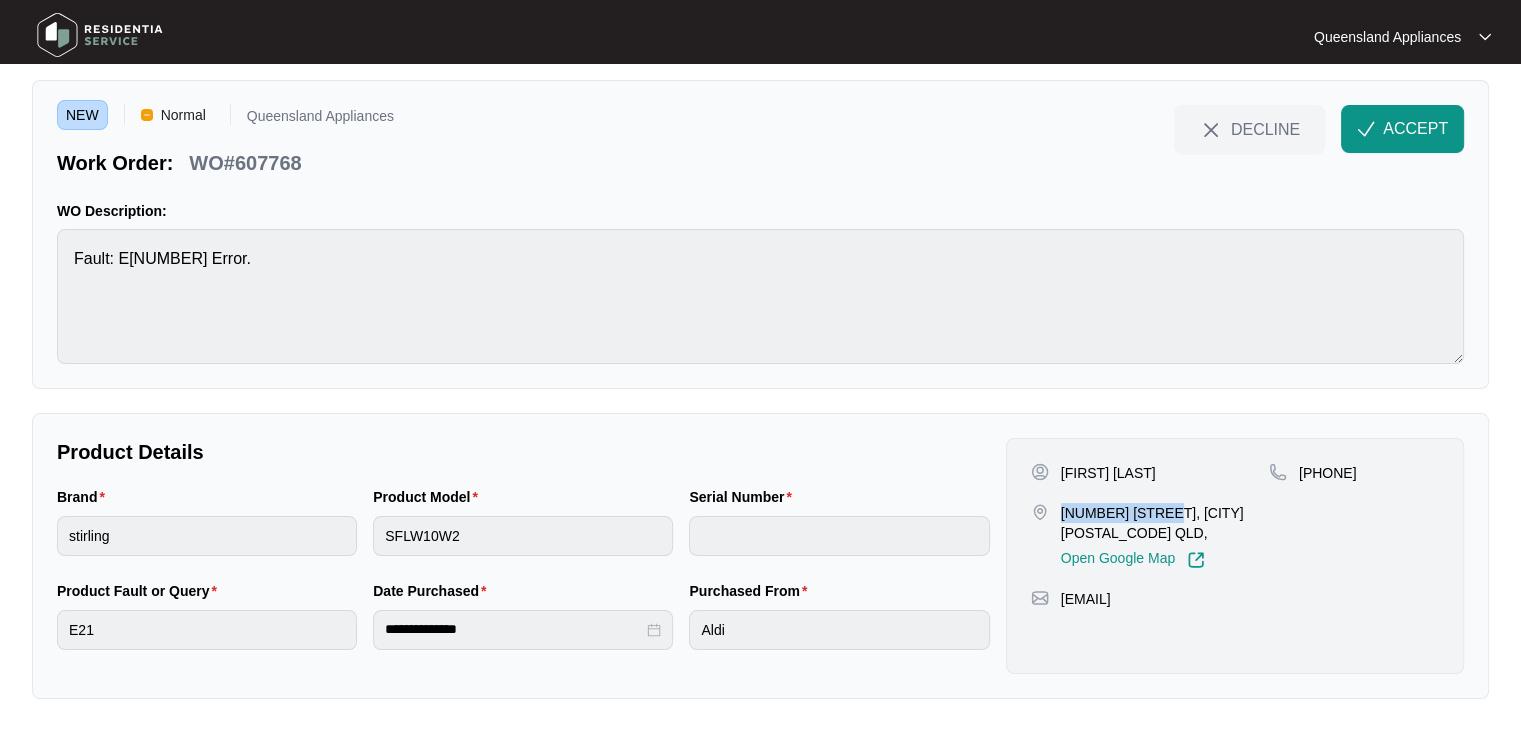 drag, startPoint x: 1057, startPoint y: 507, endPoint x: 1164, endPoint y: 501, distance: 107.16809 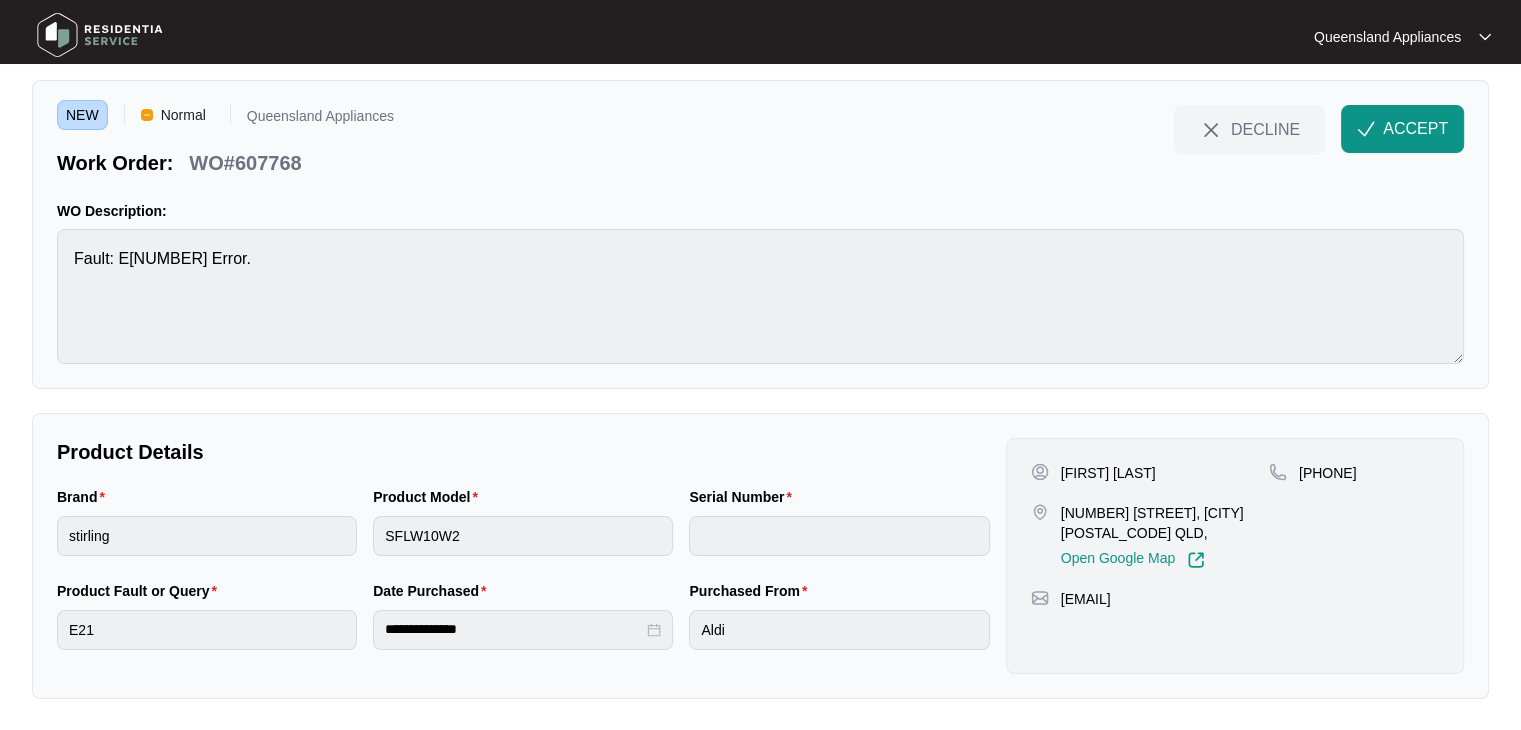 click on "WO#607768" at bounding box center (245, 163) 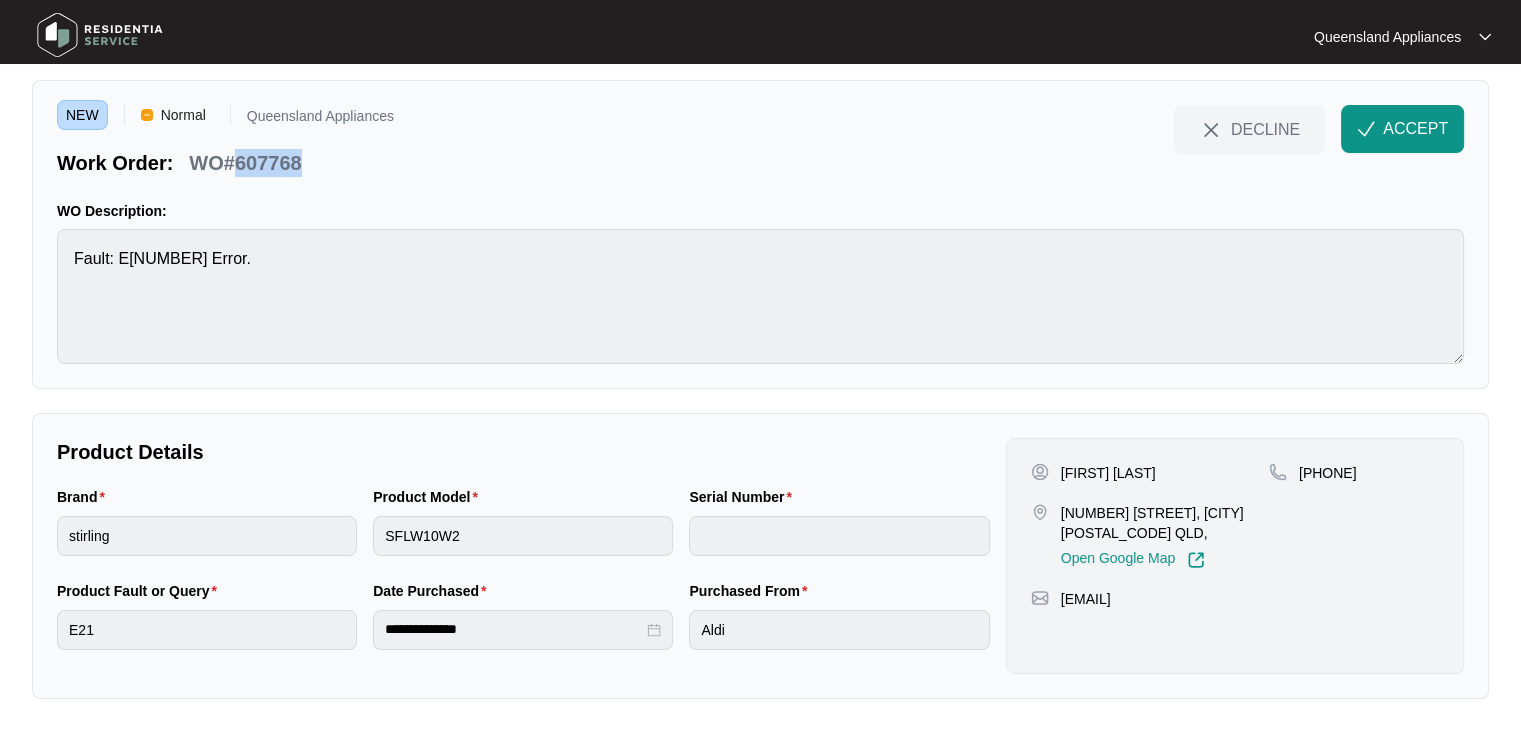 click on "WO#607768" at bounding box center [245, 163] 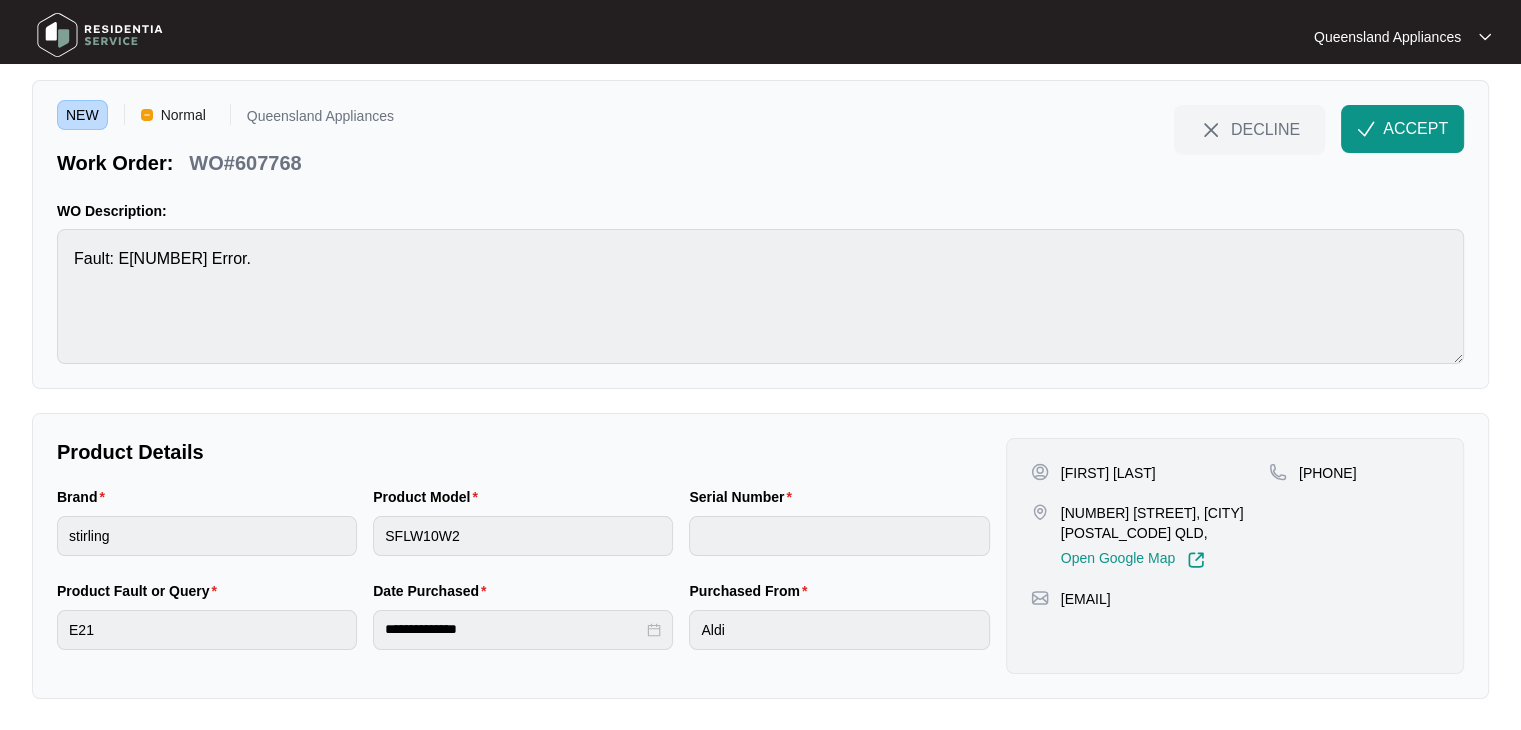 click on "[PHONE]" at bounding box center [1328, 473] 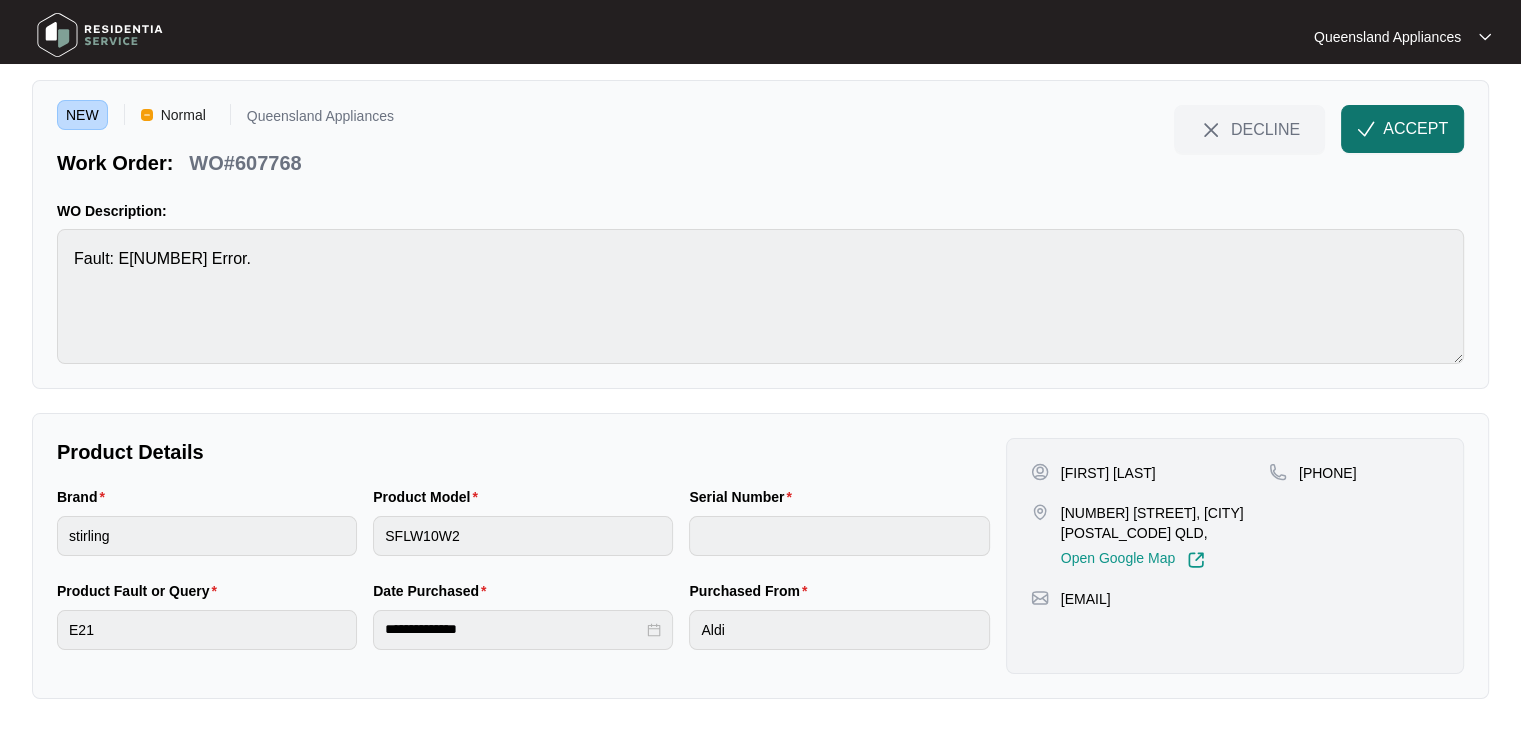 click on "ACCEPT" at bounding box center [1402, 129] 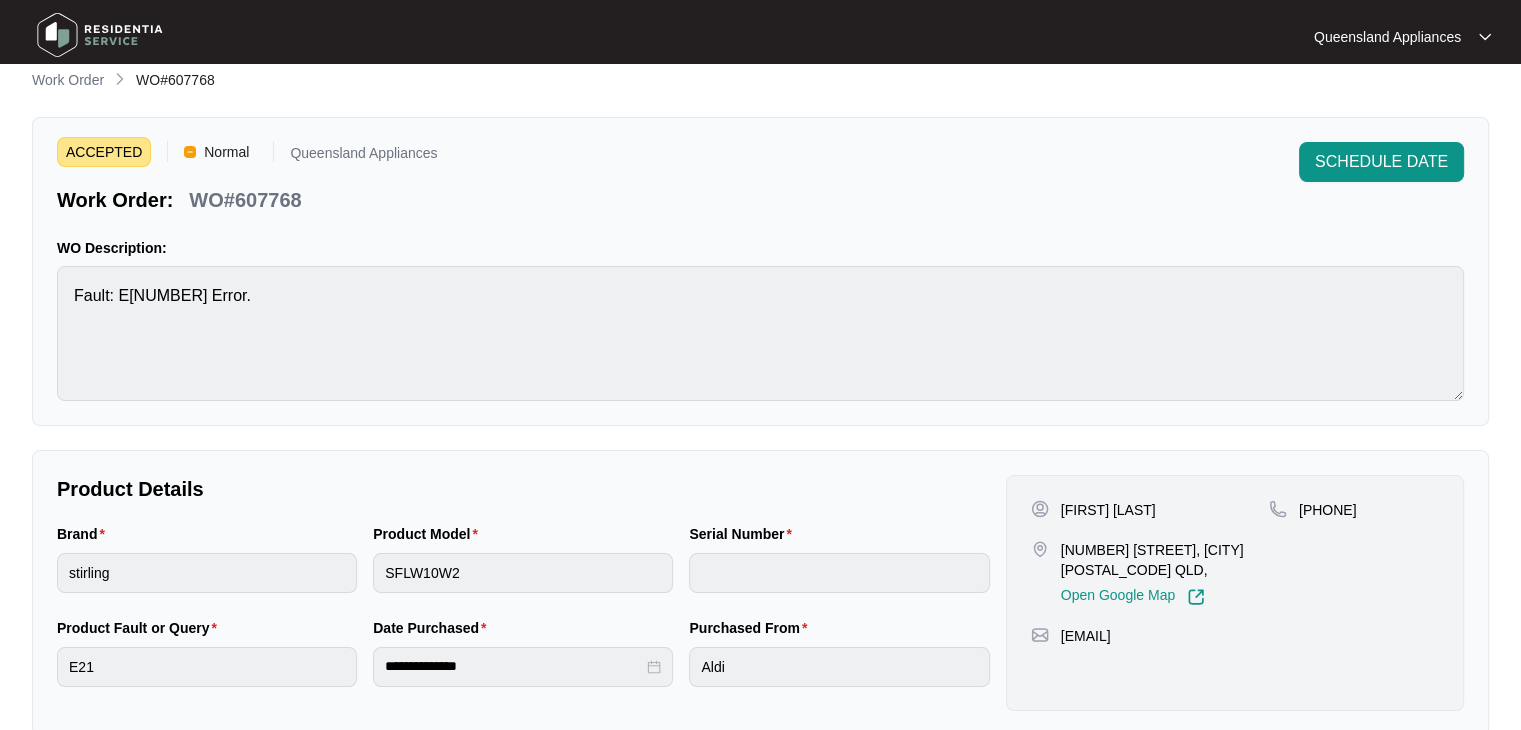 scroll, scrollTop: 0, scrollLeft: 0, axis: both 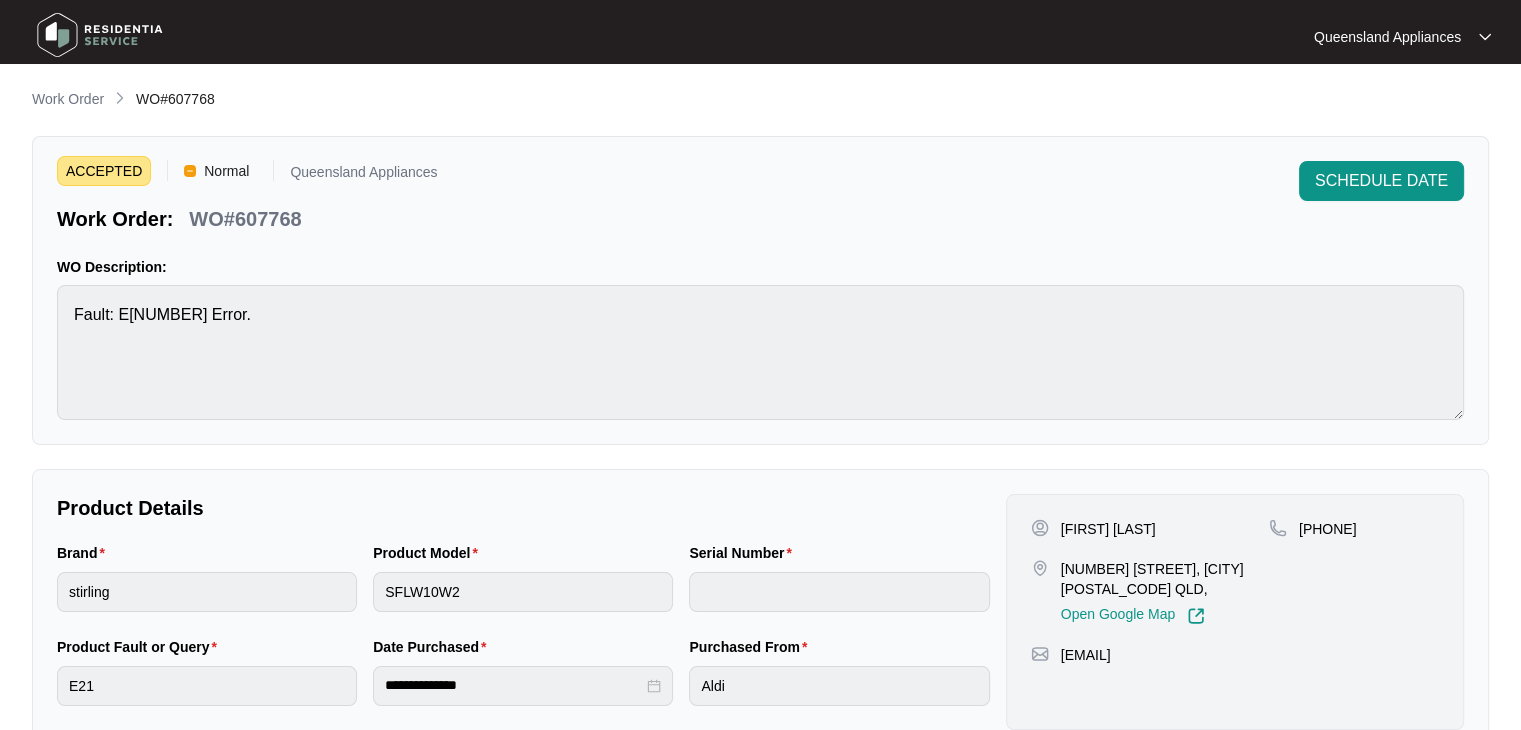 click on "Work Order" at bounding box center (68, 100) 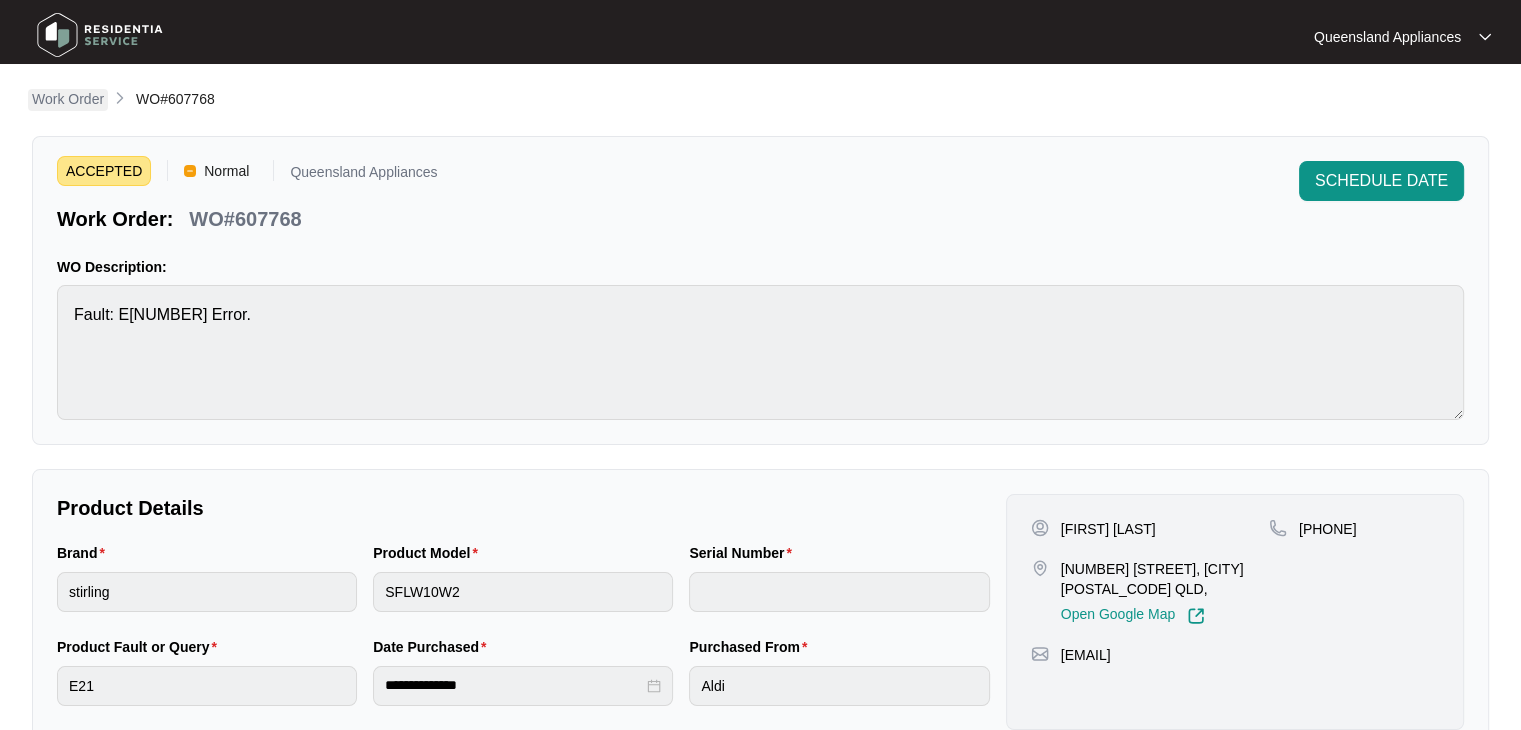 click on "Work Order" at bounding box center (68, 99) 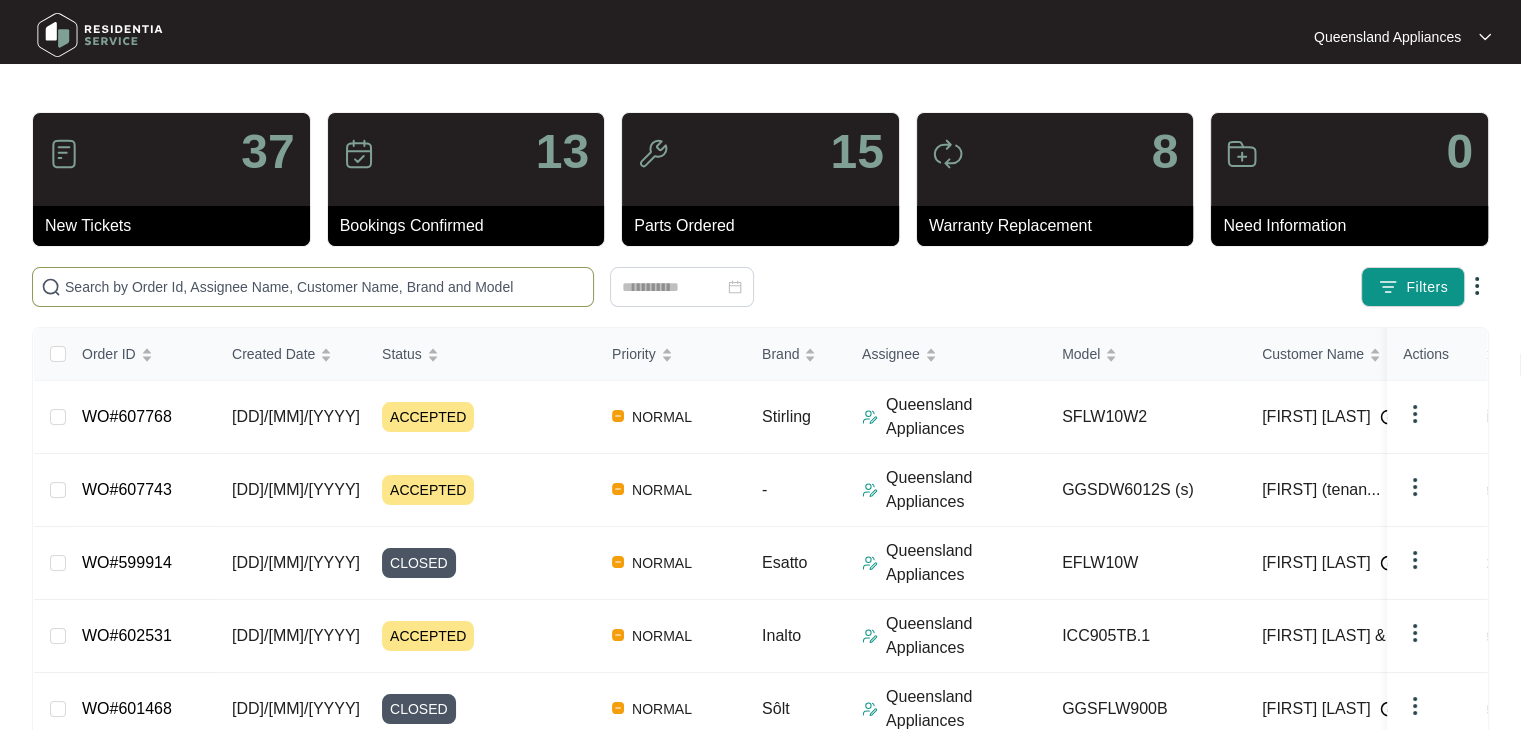 click at bounding box center (325, 287) 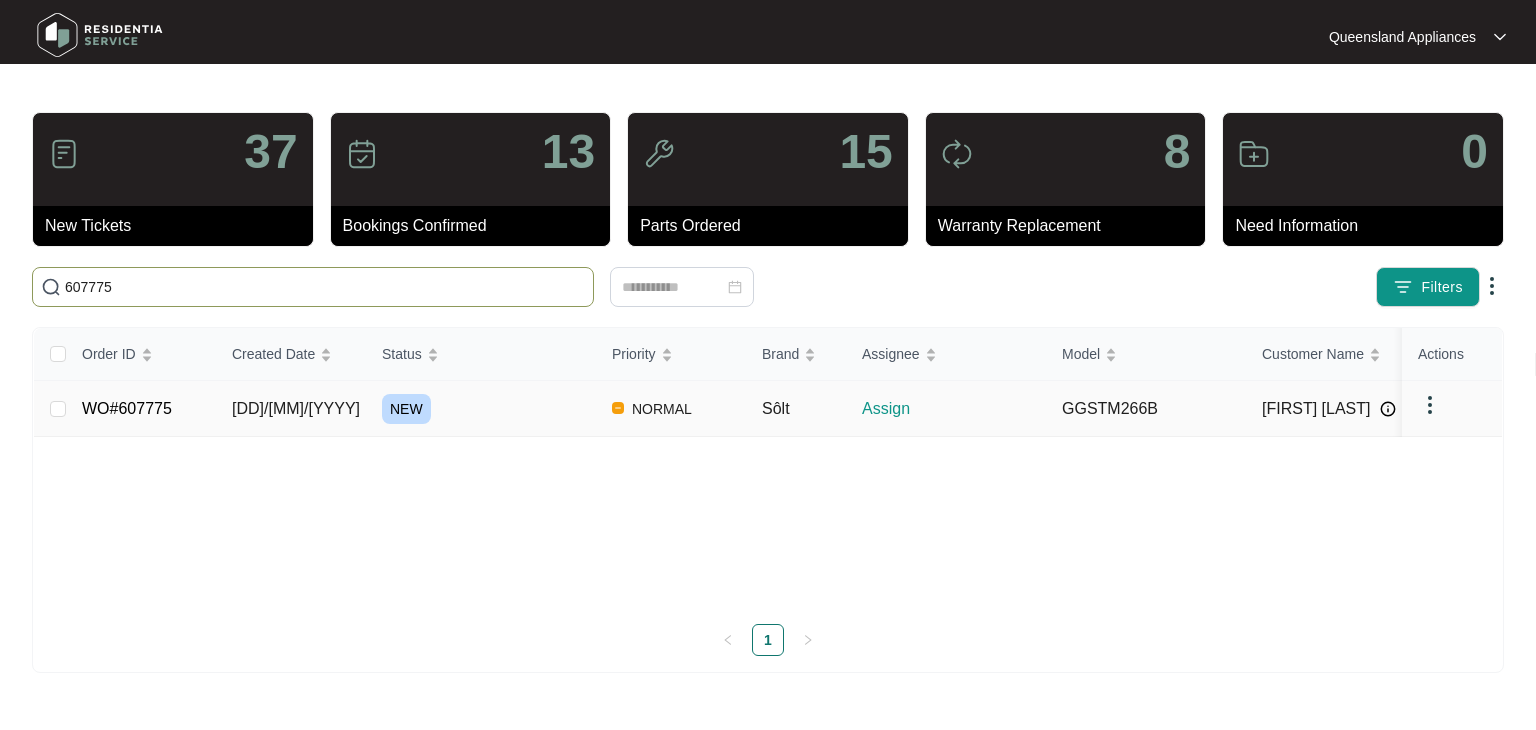 type on "607775" 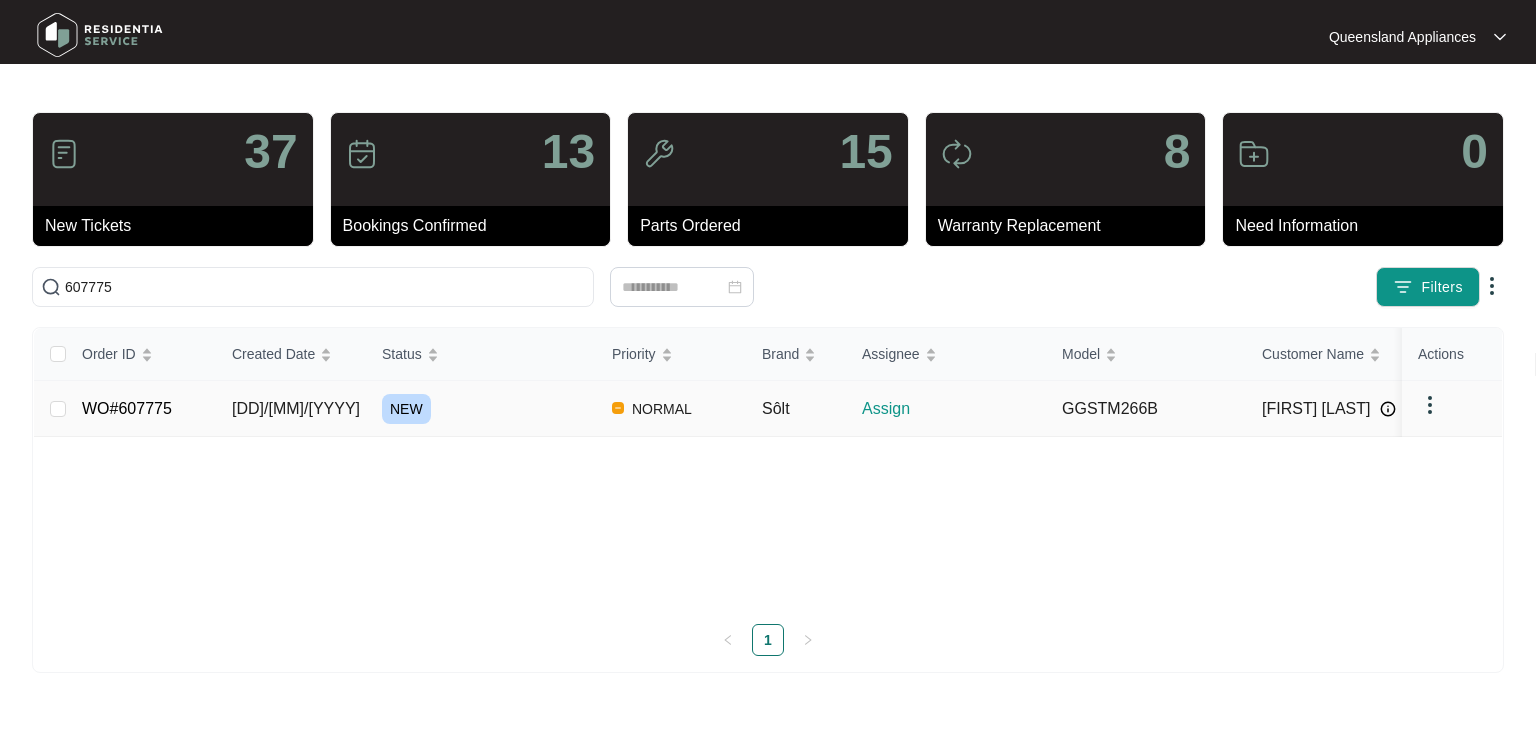 click on "WO#607775" at bounding box center (127, 408) 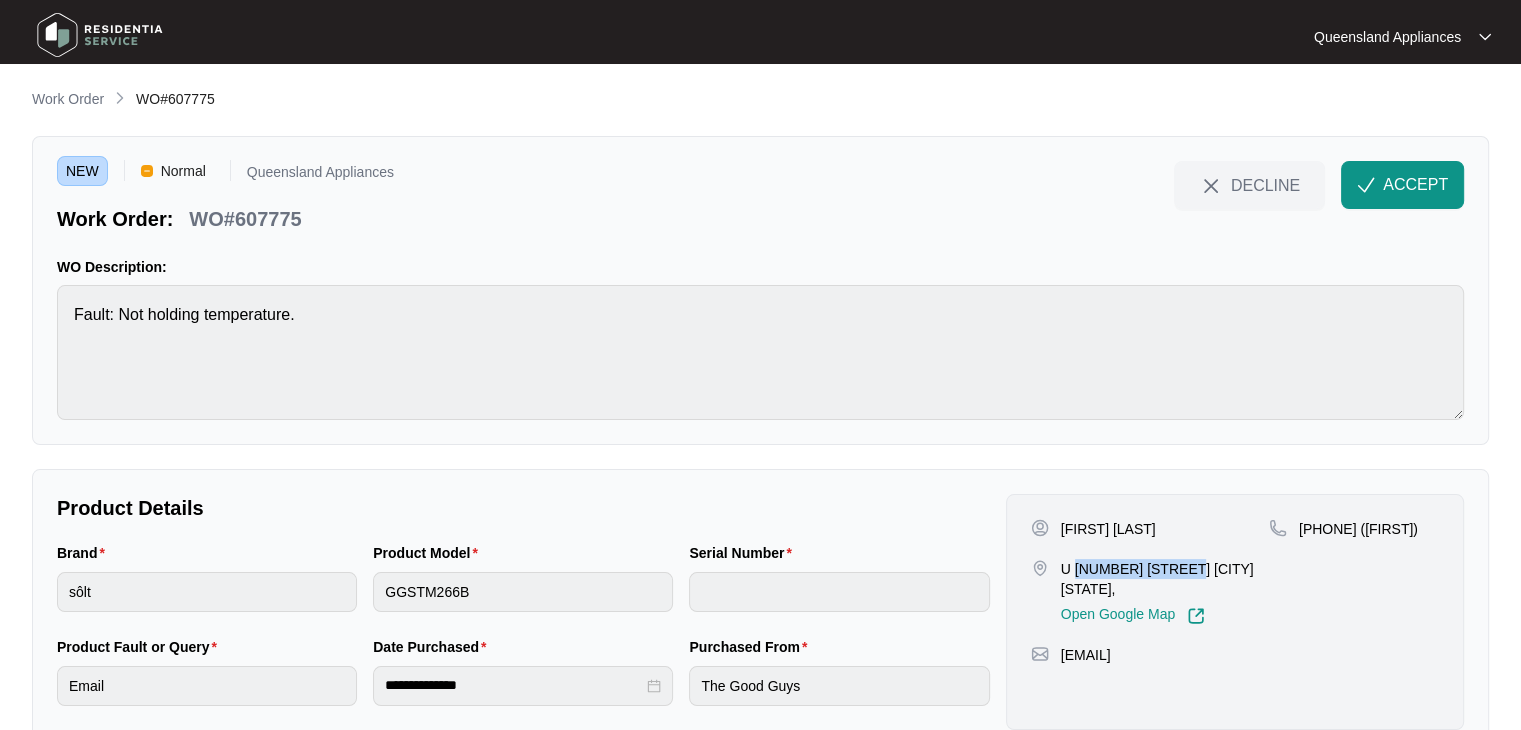 drag, startPoint x: 1080, startPoint y: 565, endPoint x: 1168, endPoint y: 553, distance: 88.814415 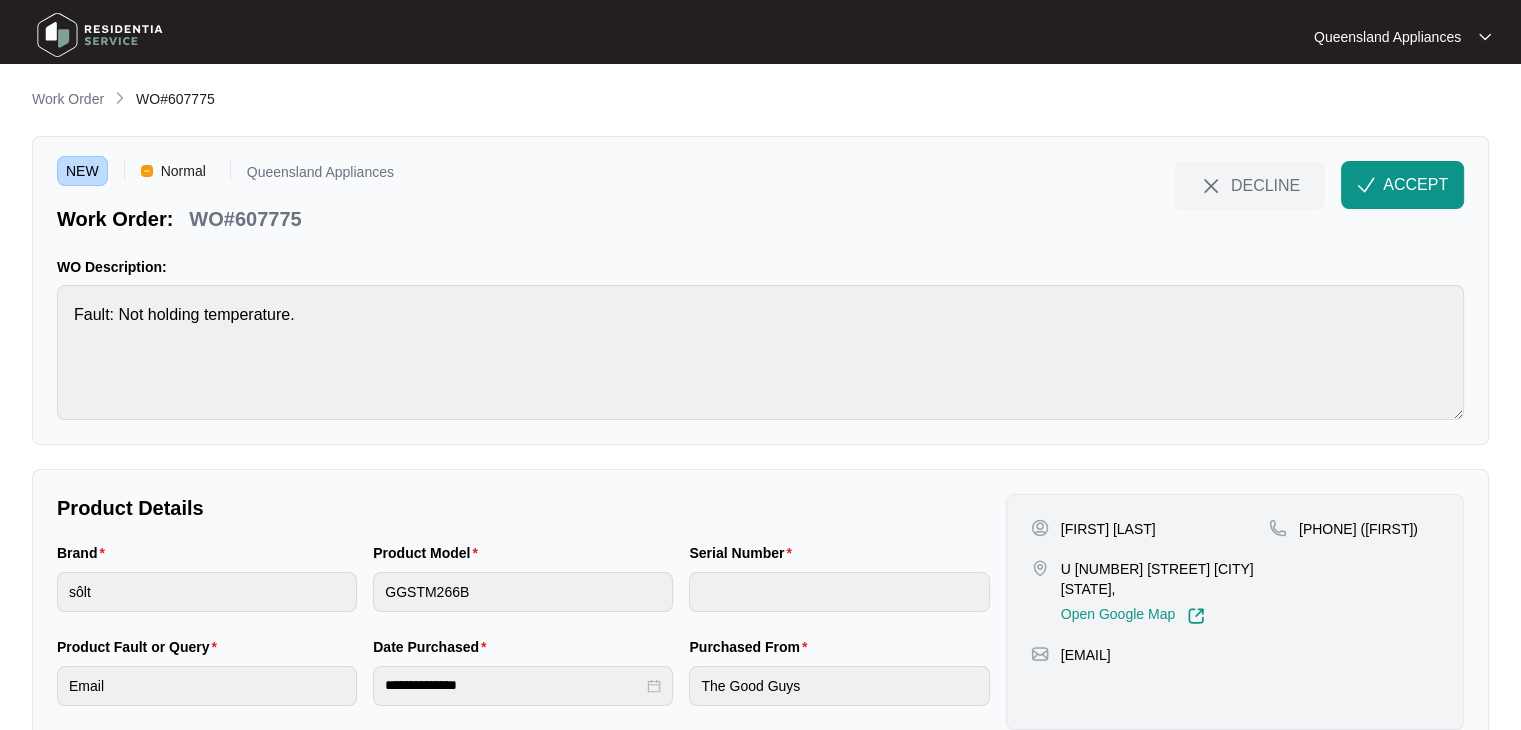 click on "Product Model" at bounding box center [523, 557] 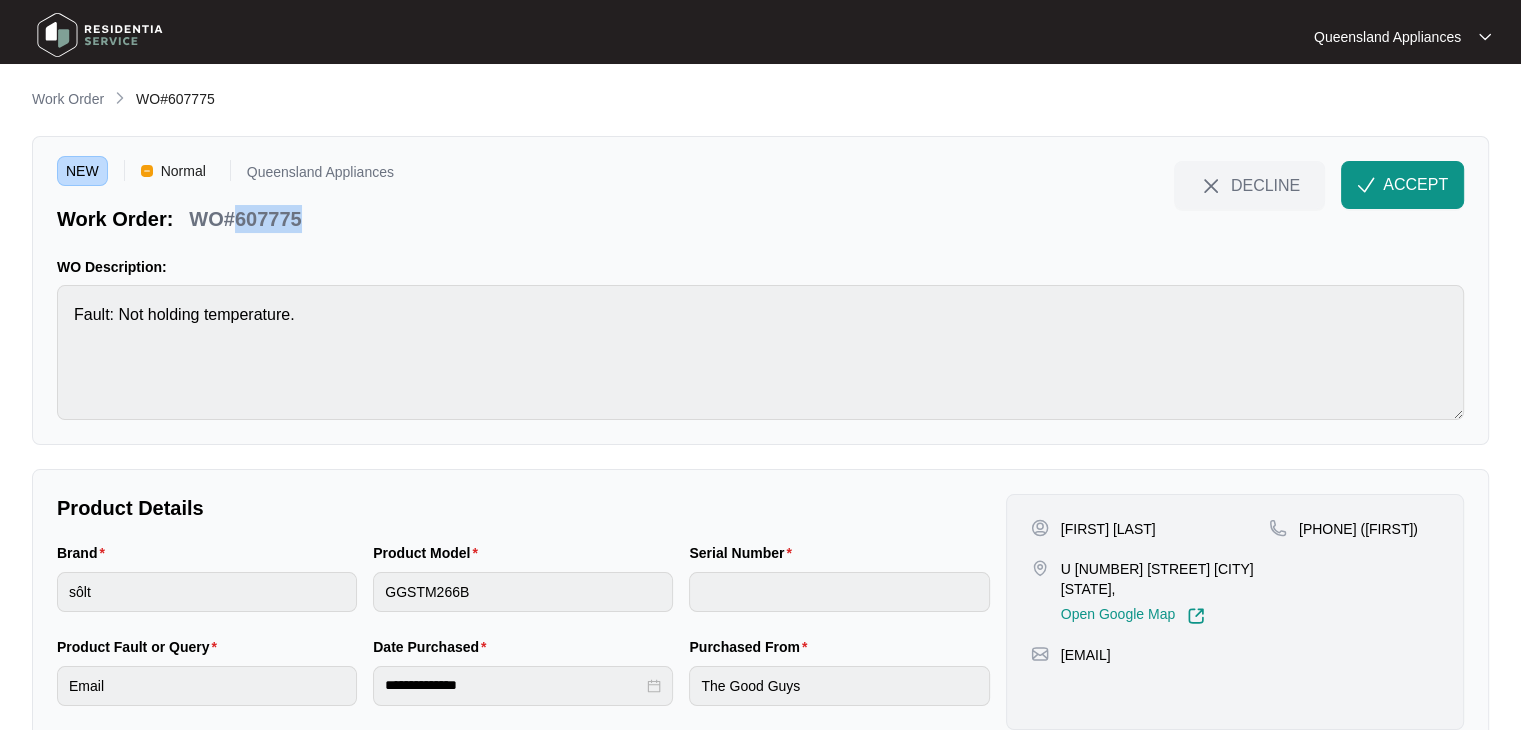click on "WO#607775" at bounding box center [245, 219] 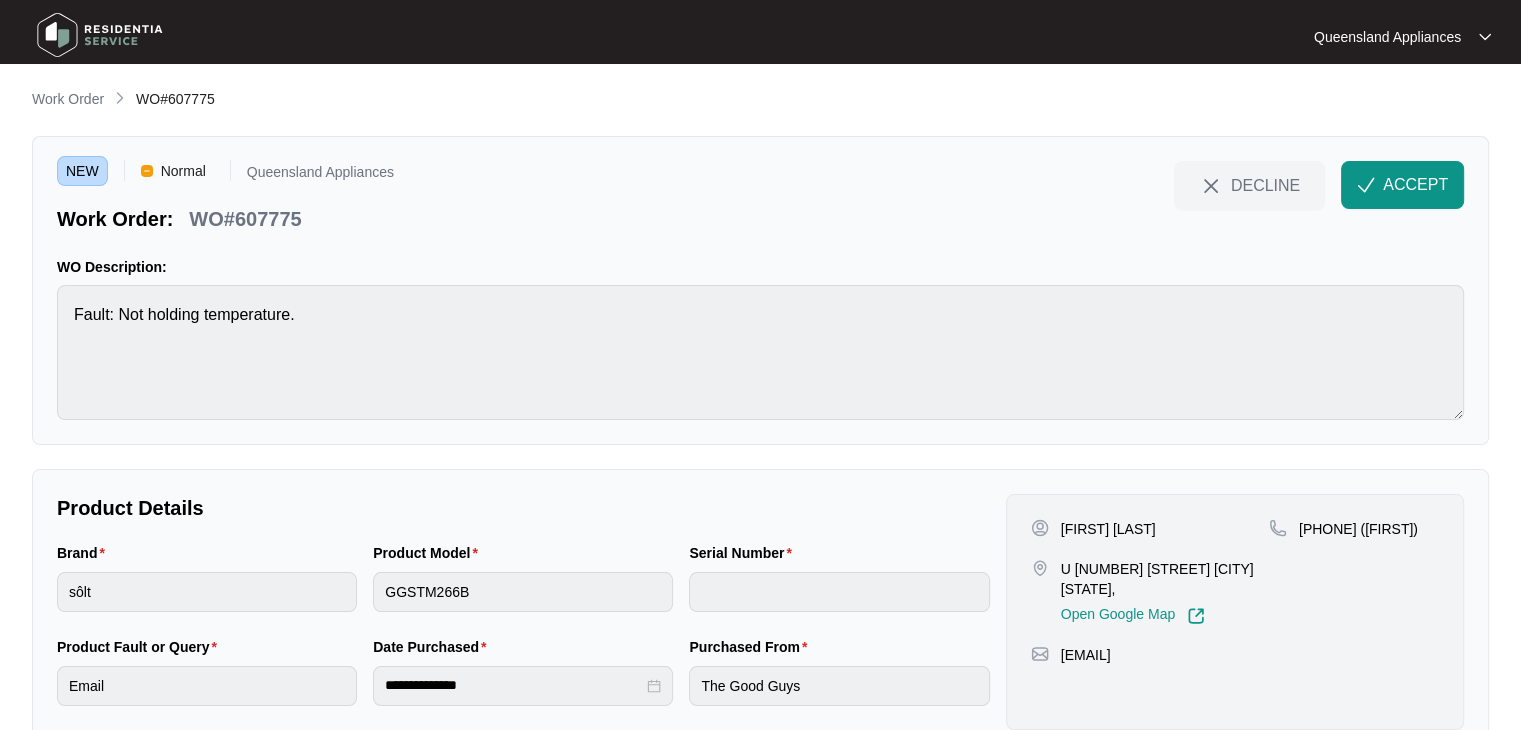 click on "[PHONE] ([FIRST])" at bounding box center (1358, 529) 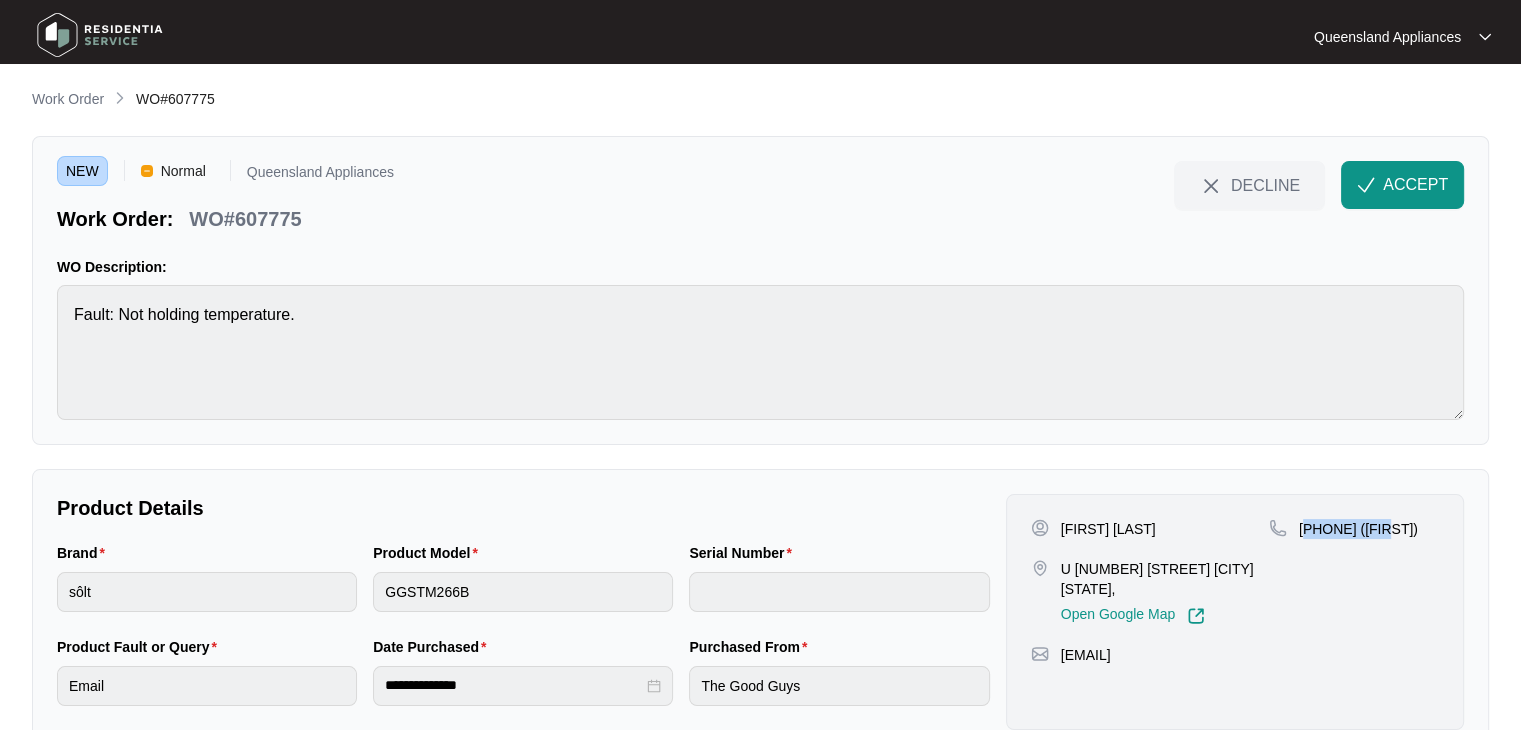 click on "[PHONE] ([FIRST])" at bounding box center [1358, 529] 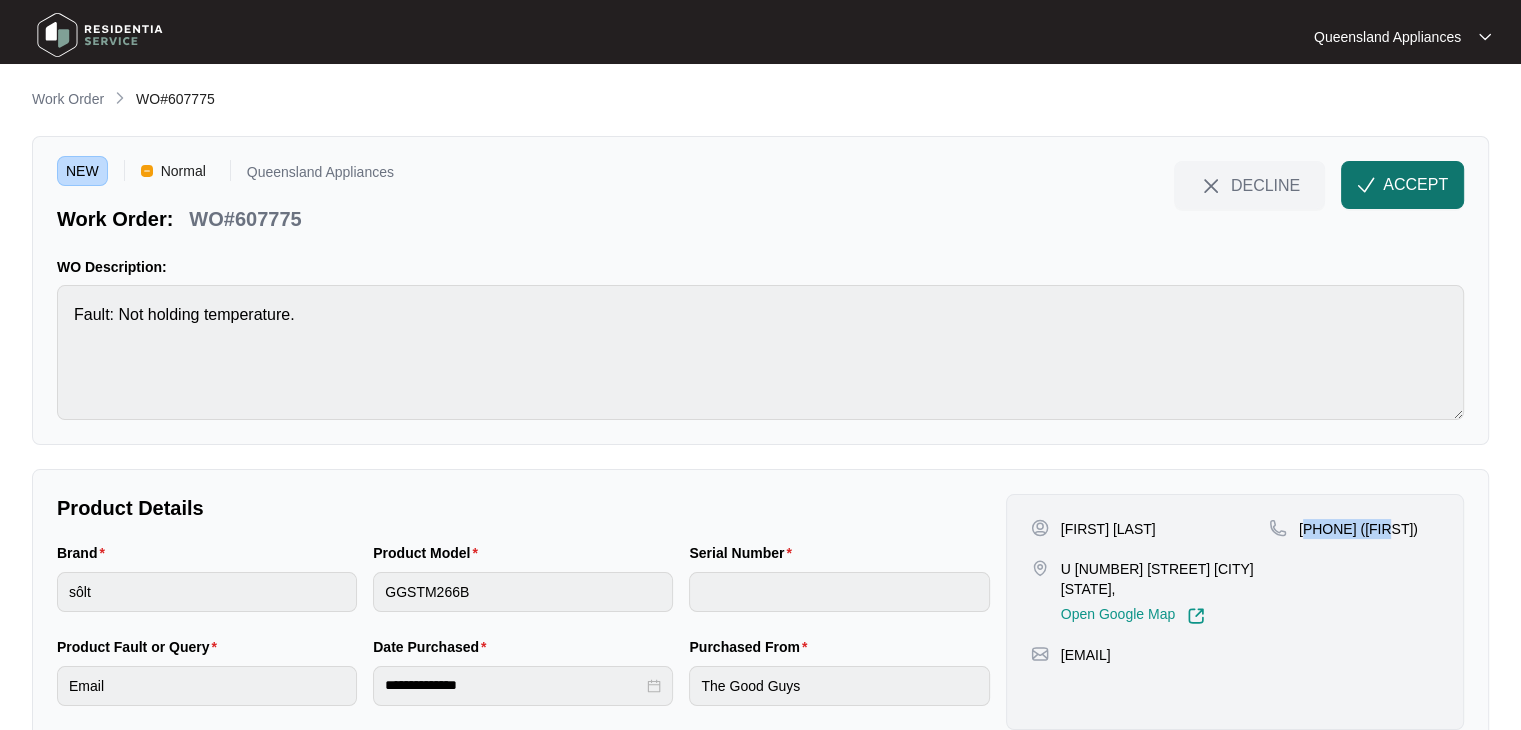 click on "ACCEPT" at bounding box center (1415, 185) 